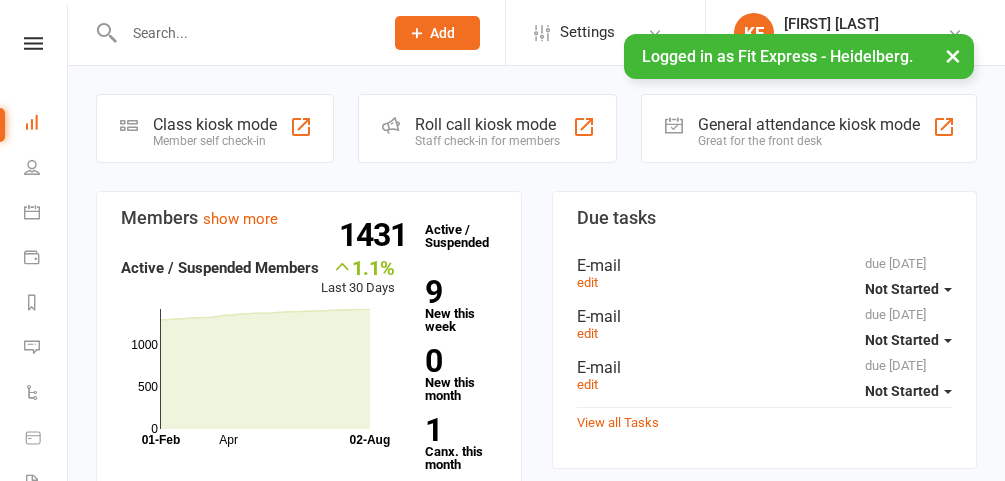 scroll, scrollTop: 0, scrollLeft: 0, axis: both 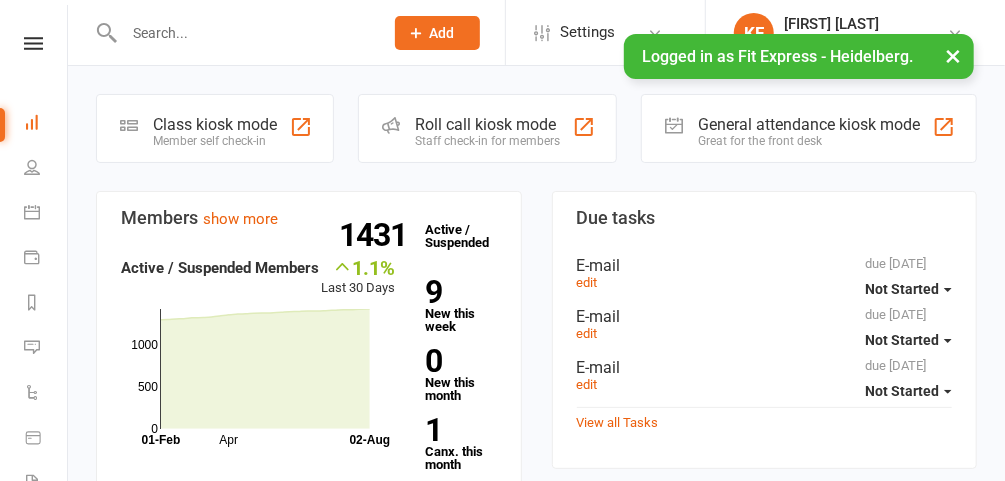 click on "×" at bounding box center [953, 55] 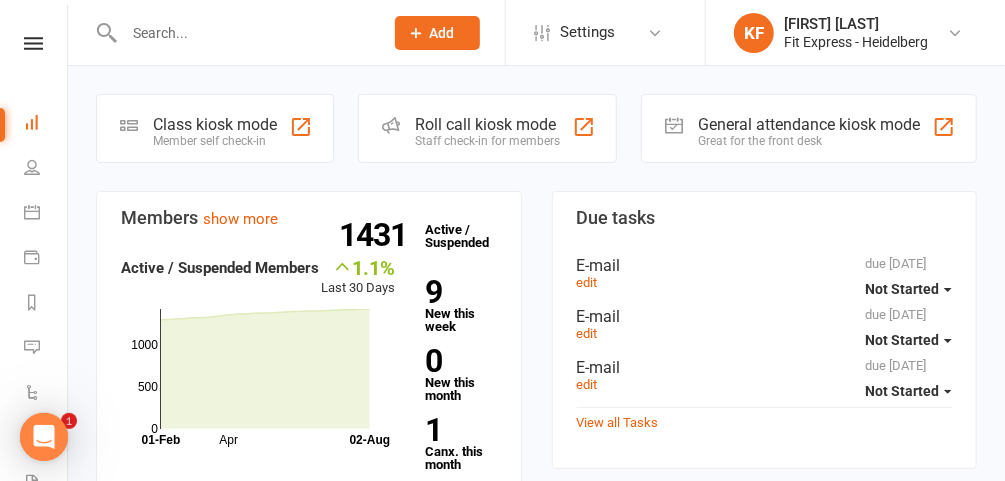 scroll, scrollTop: 0, scrollLeft: 0, axis: both 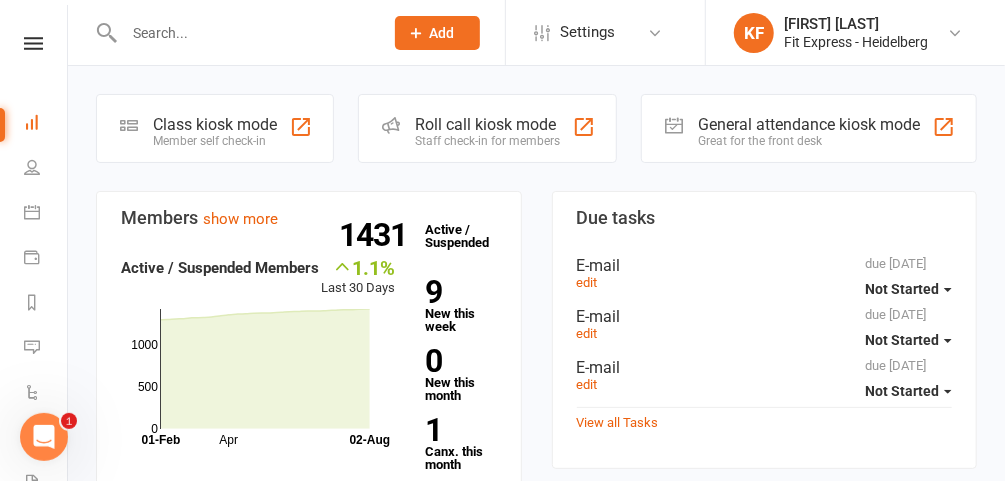 click at bounding box center (232, 32) 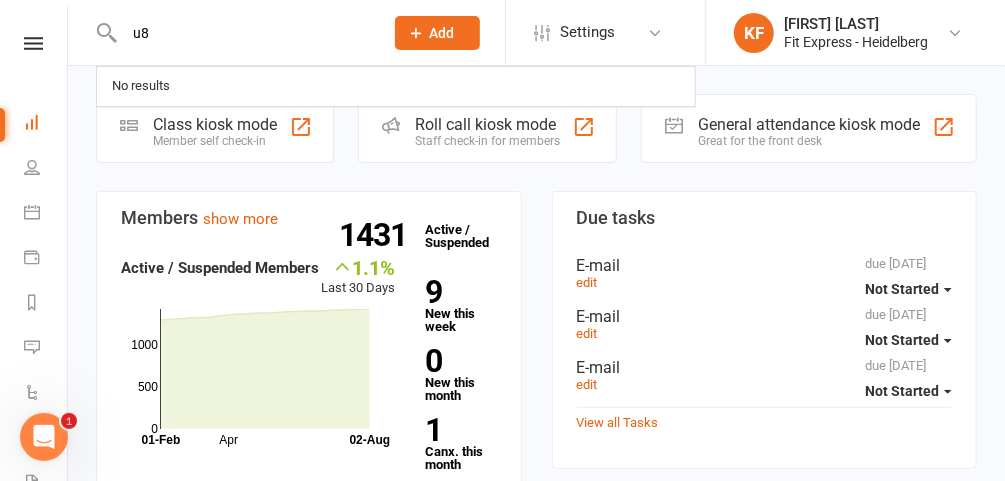 type on "u" 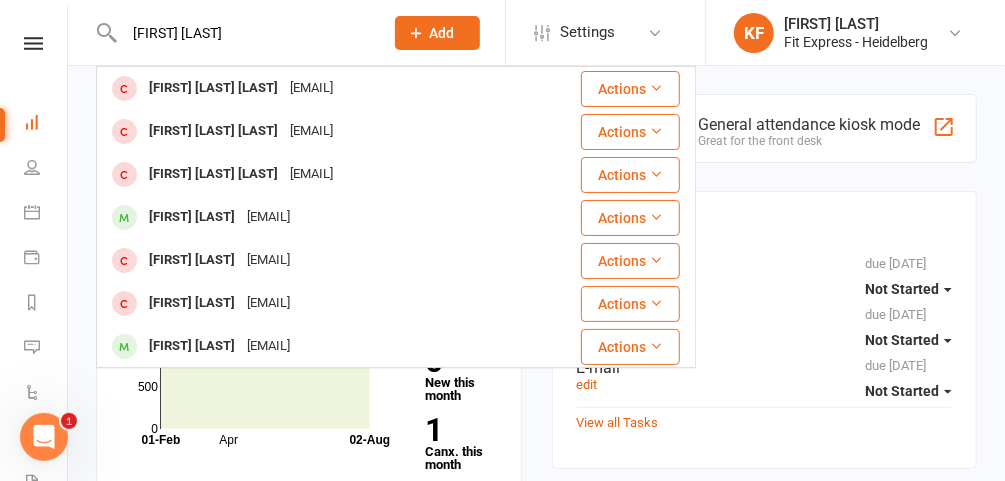 type on "juan gallego" 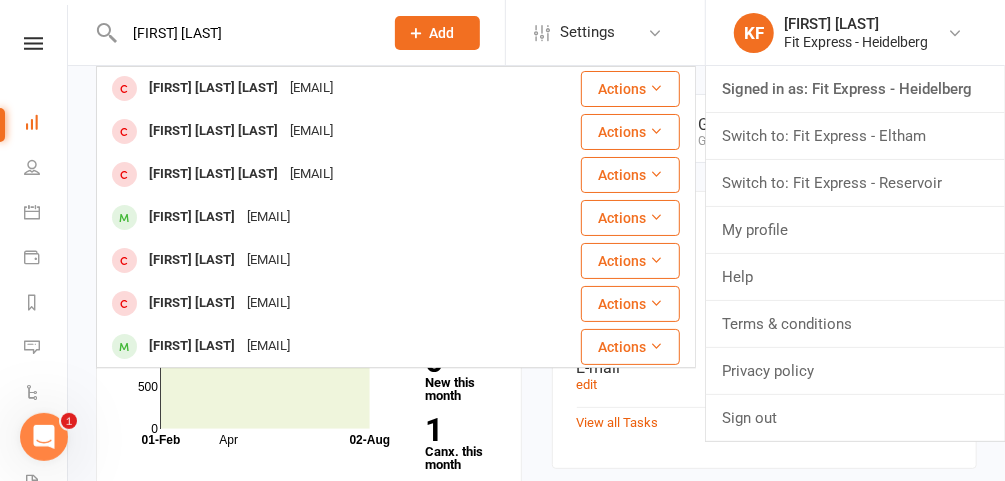 type 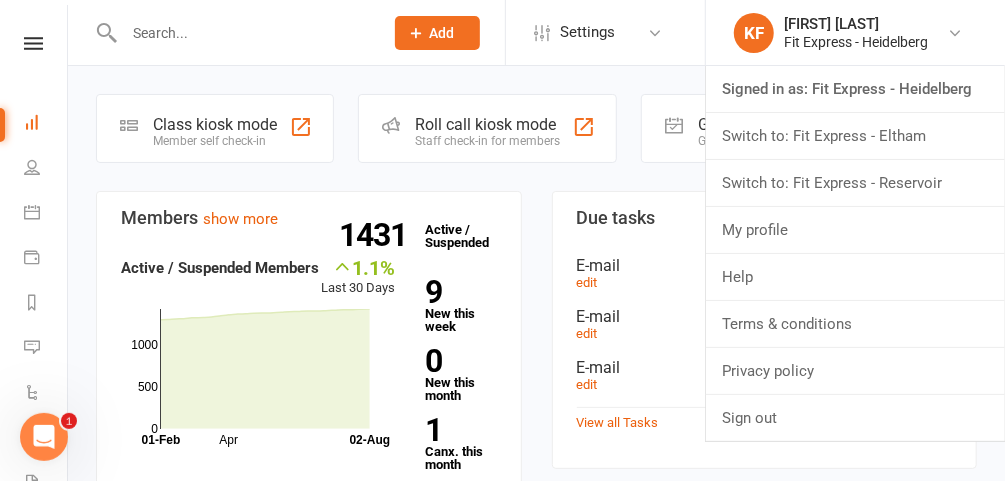 click on "Switch to: Fit Express - Eltham" at bounding box center [855, 136] 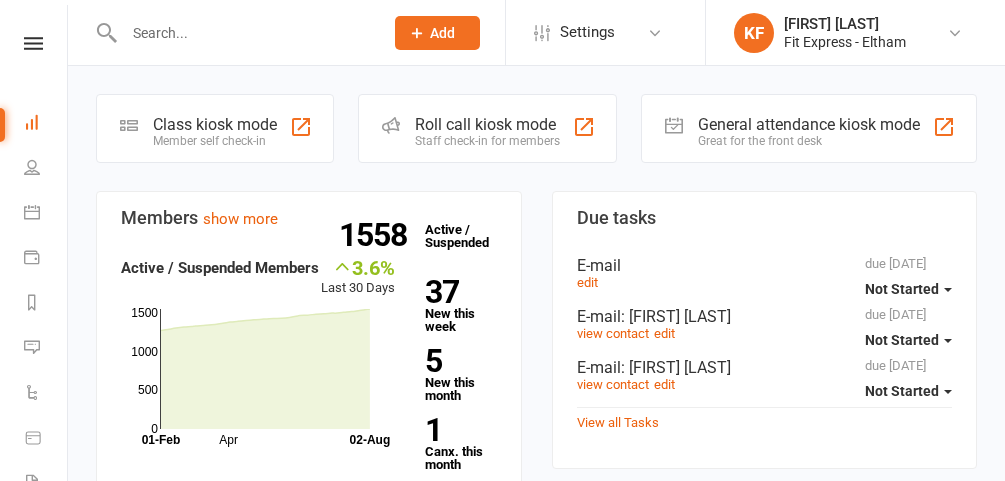 scroll, scrollTop: 0, scrollLeft: 0, axis: both 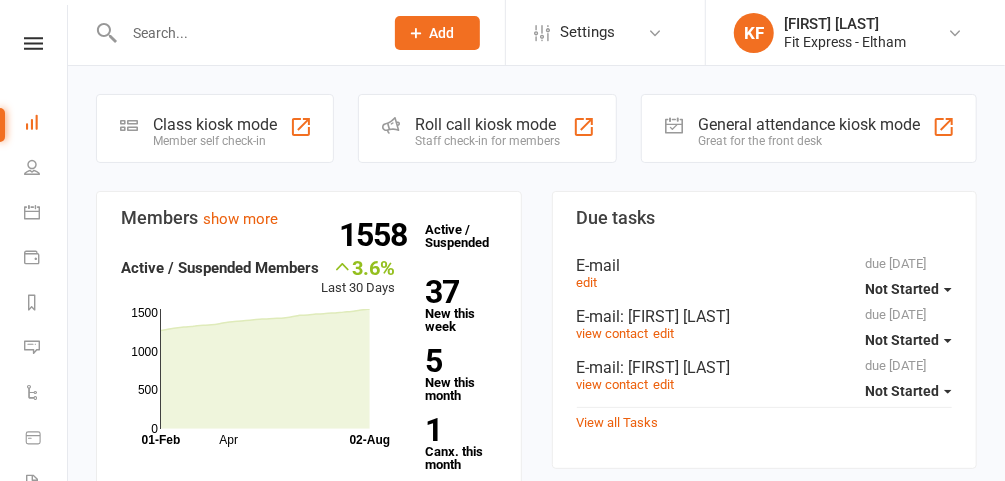 click at bounding box center (955, 33) 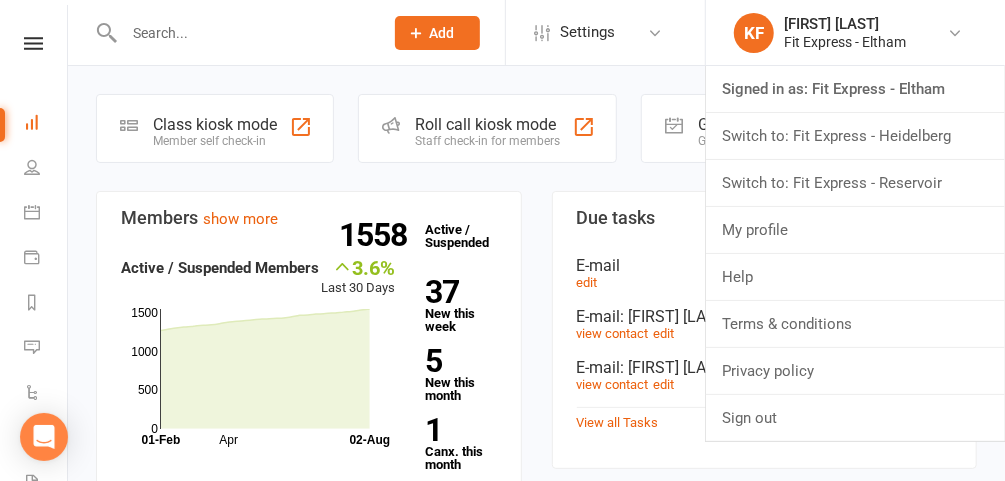 click on "Switch to: Fit Express - Reservoir" at bounding box center [855, 183] 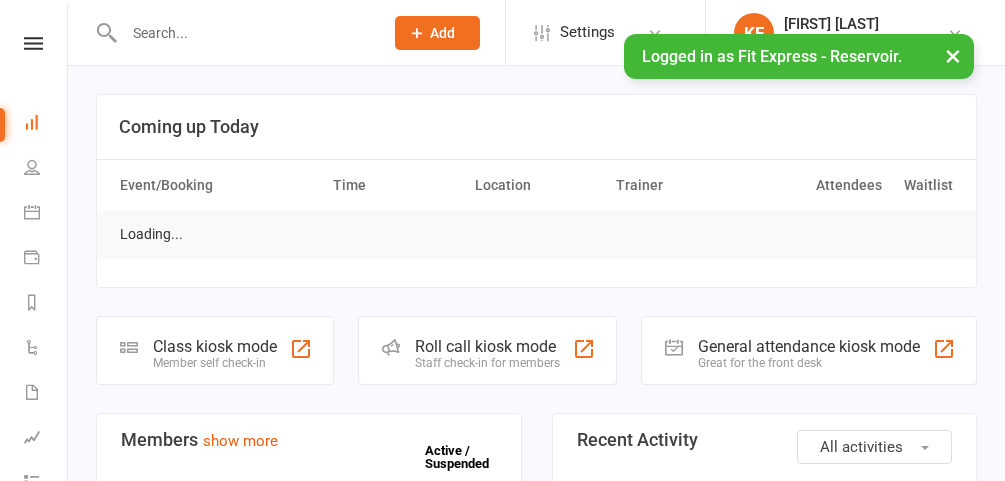 scroll, scrollTop: 0, scrollLeft: 0, axis: both 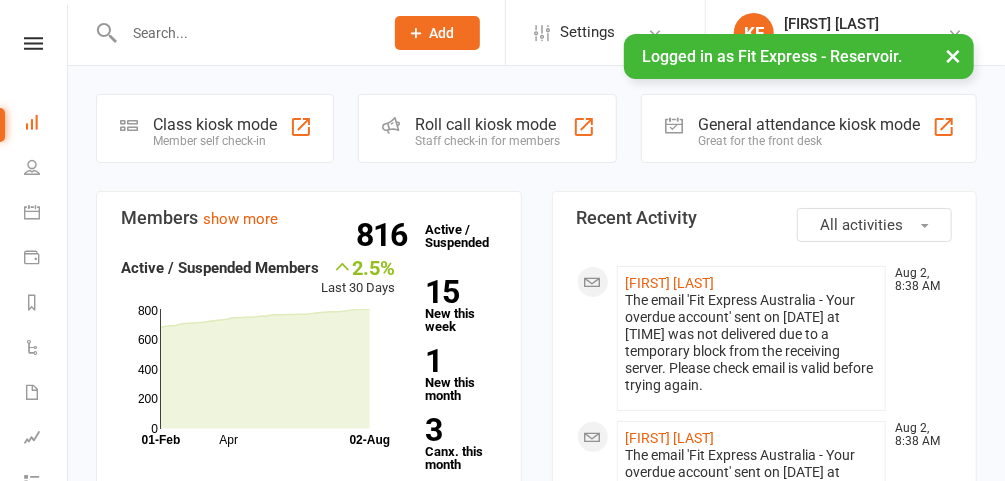 click at bounding box center [243, 33] 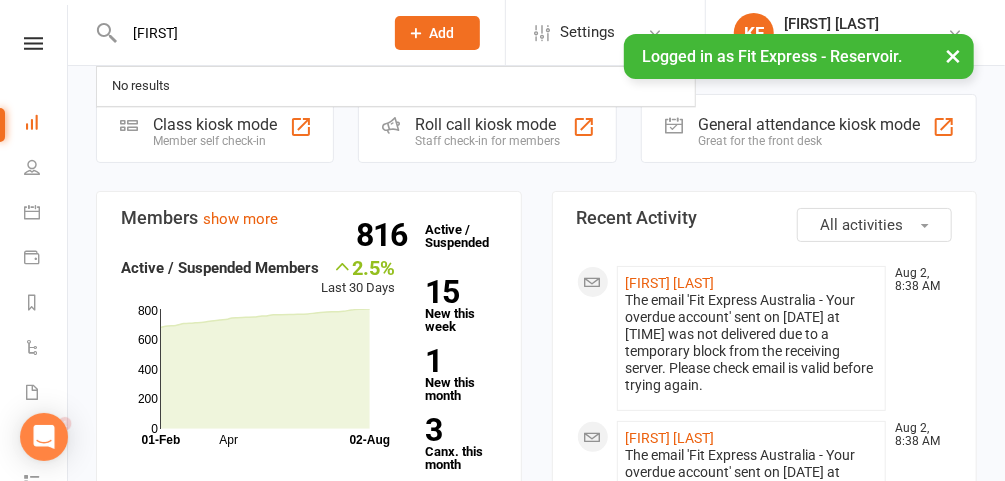 scroll, scrollTop: 0, scrollLeft: 0, axis: both 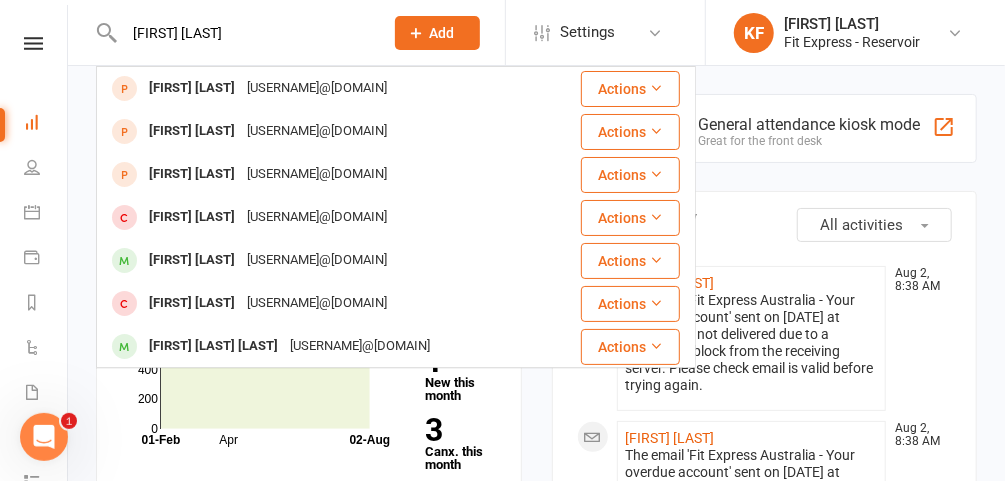 type on "[FIRST] [LAST]" 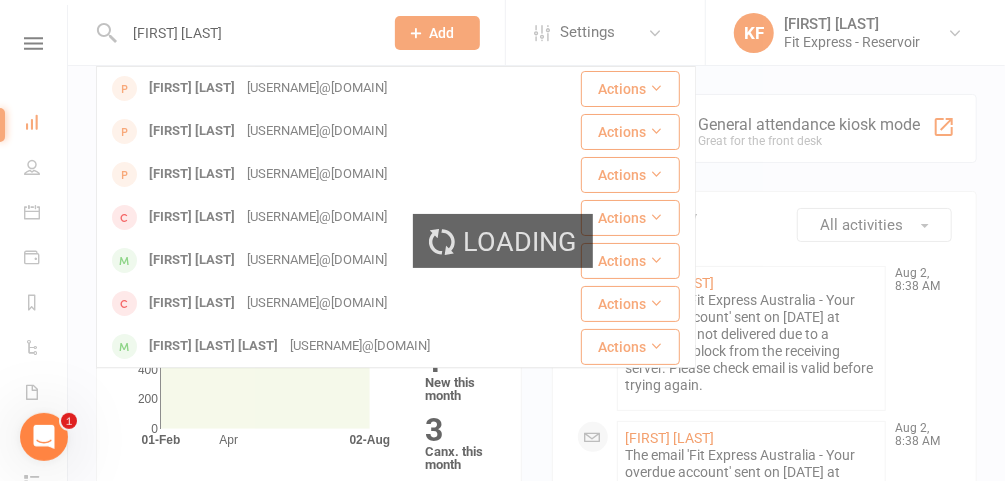 type 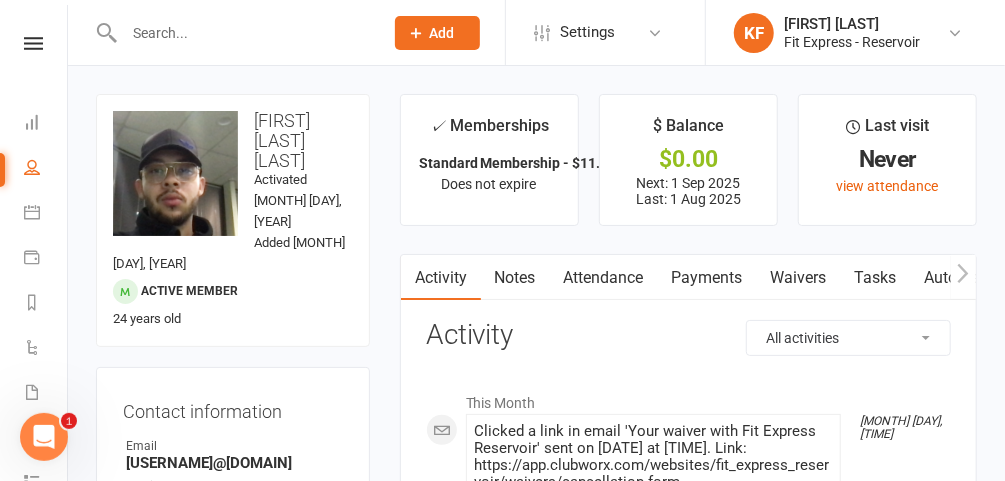 click on "Payments" at bounding box center (707, 278) 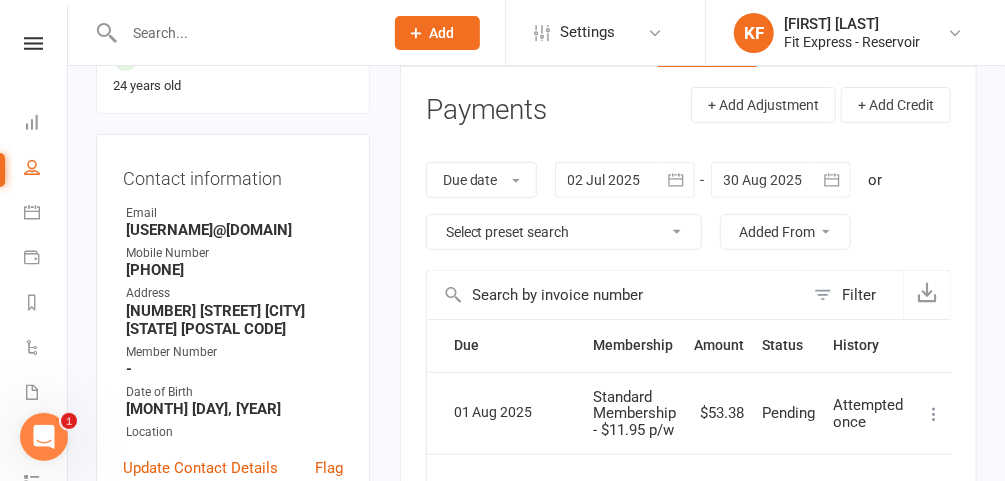 click at bounding box center [625, 180] 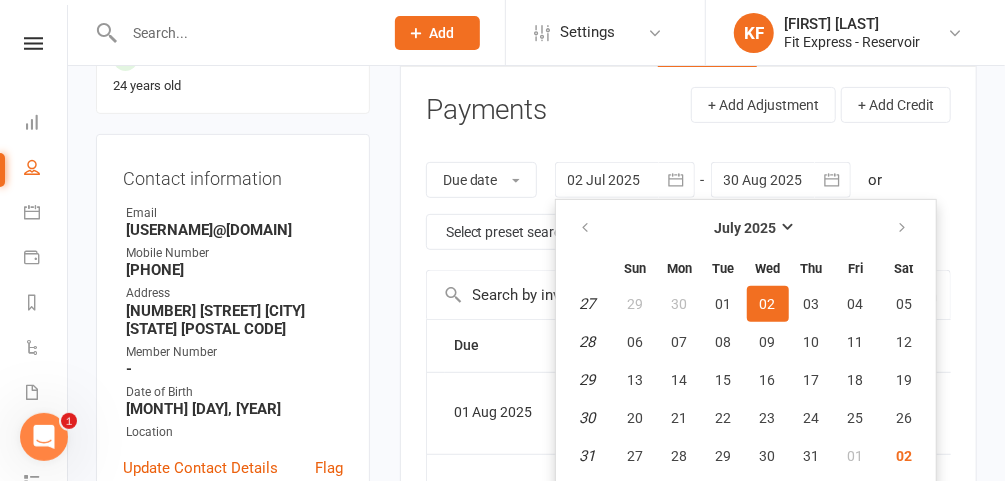 scroll, scrollTop: 259, scrollLeft: 0, axis: vertical 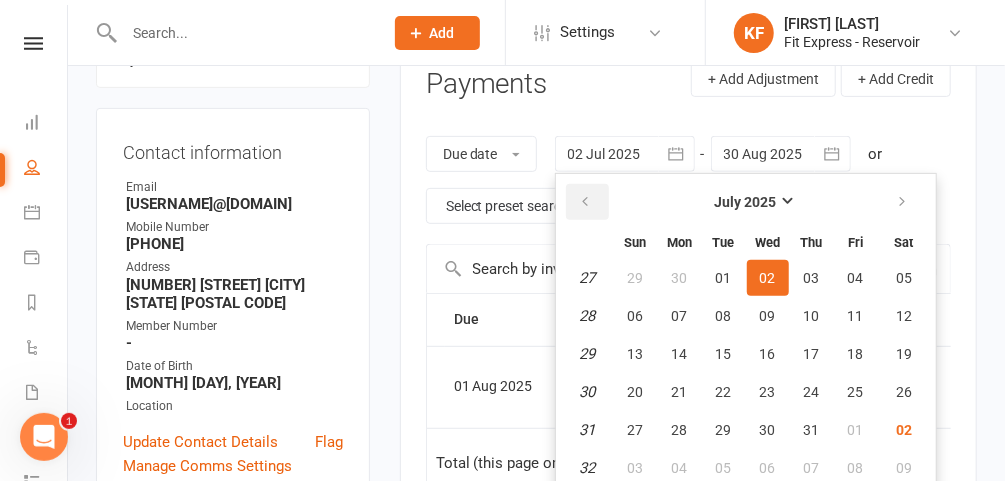 click at bounding box center [586, 202] 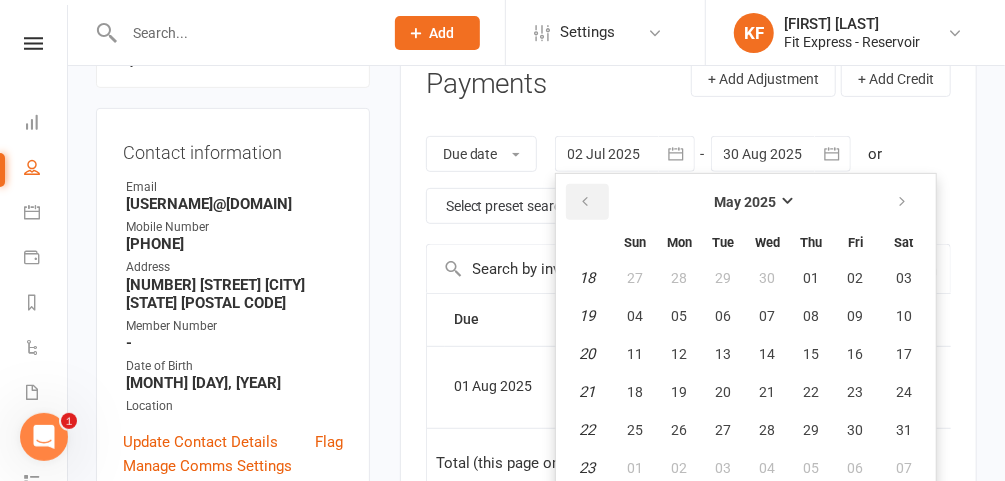 click at bounding box center [586, 202] 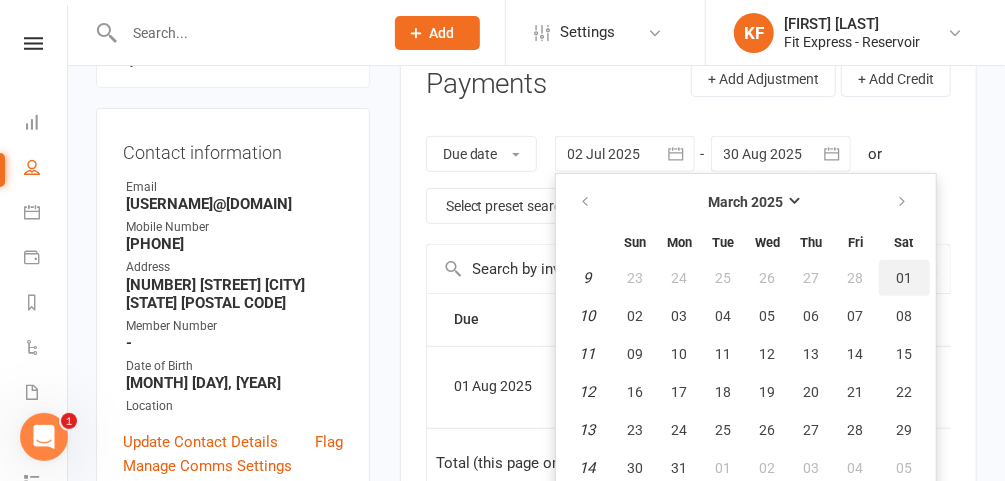 click on "01" at bounding box center [904, 278] 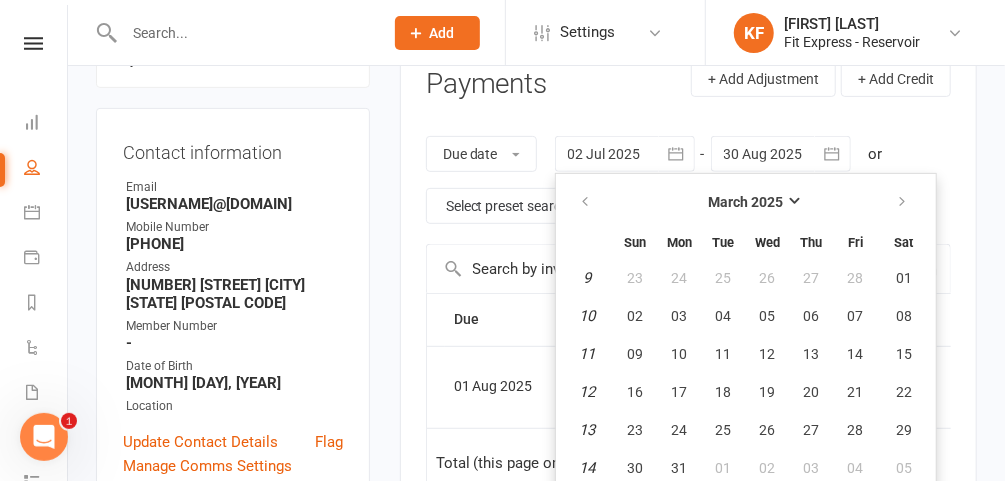 type on "01 Mar 2025" 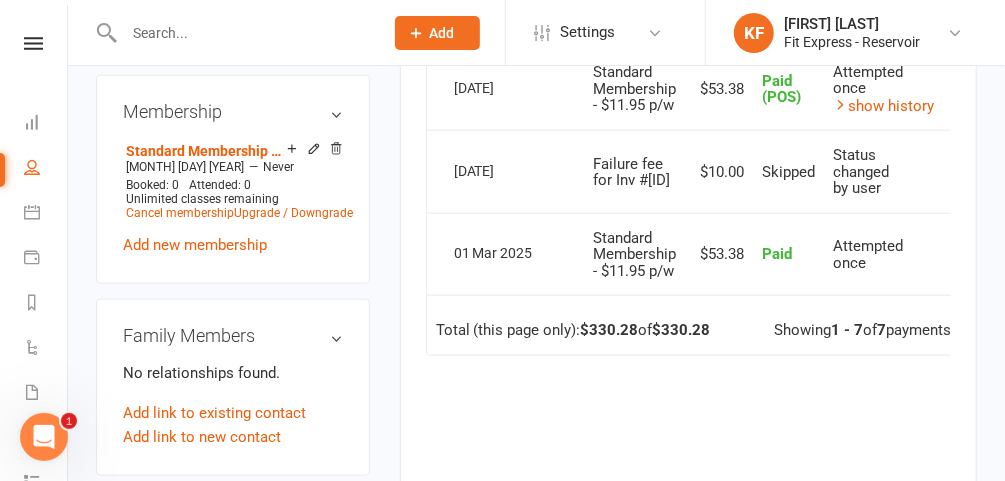 scroll, scrollTop: 888, scrollLeft: 0, axis: vertical 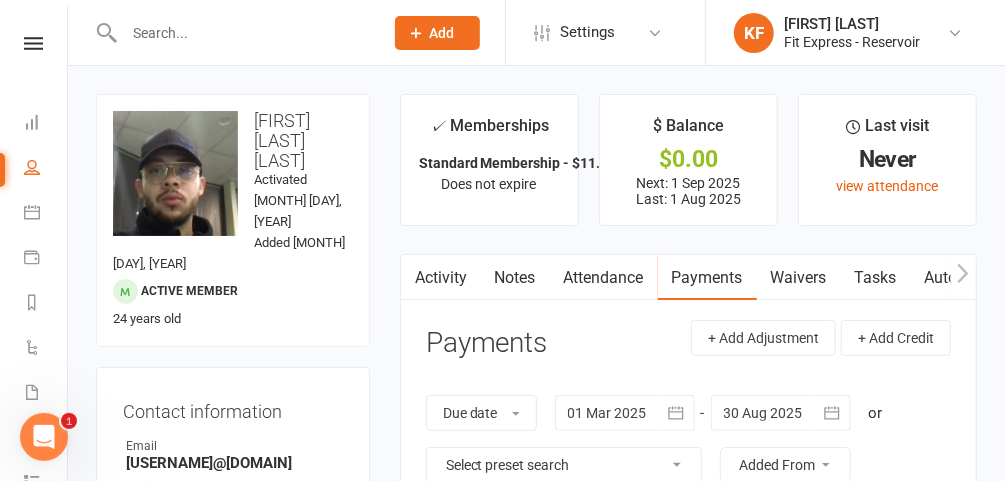 click on "Waivers" at bounding box center [799, 278] 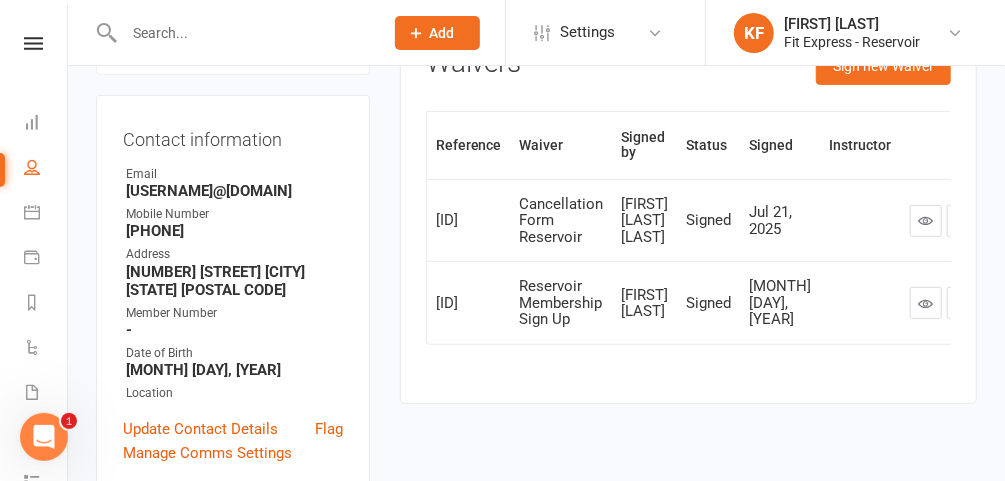 scroll, scrollTop: 273, scrollLeft: 0, axis: vertical 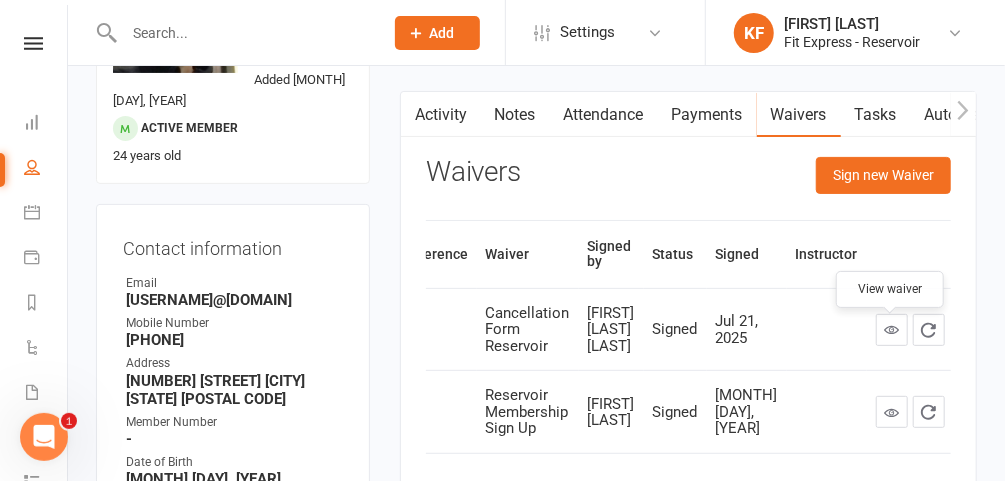 click 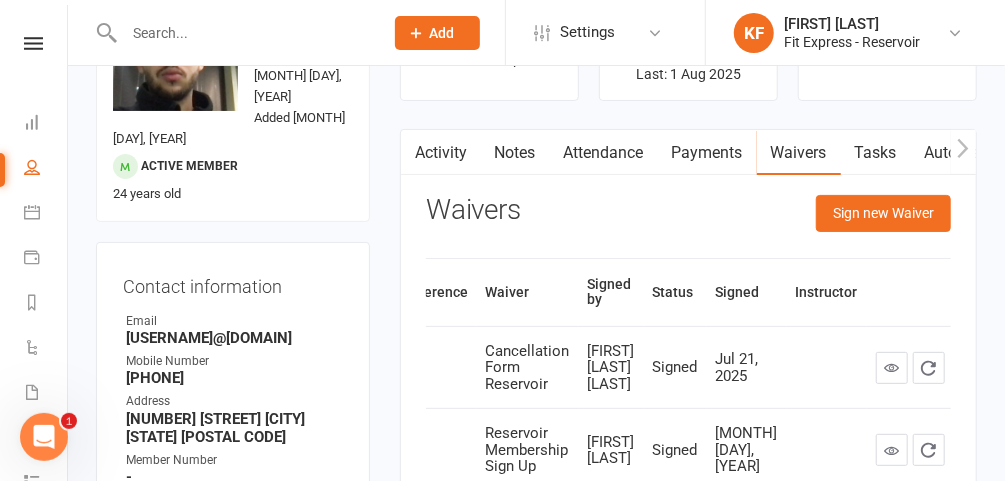 scroll, scrollTop: 0, scrollLeft: 0, axis: both 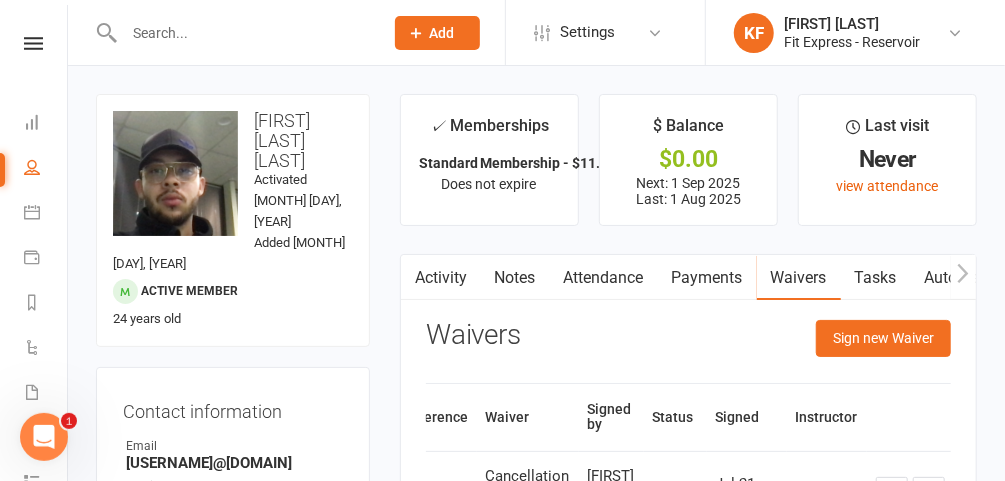 click on "Payments" at bounding box center [707, 278] 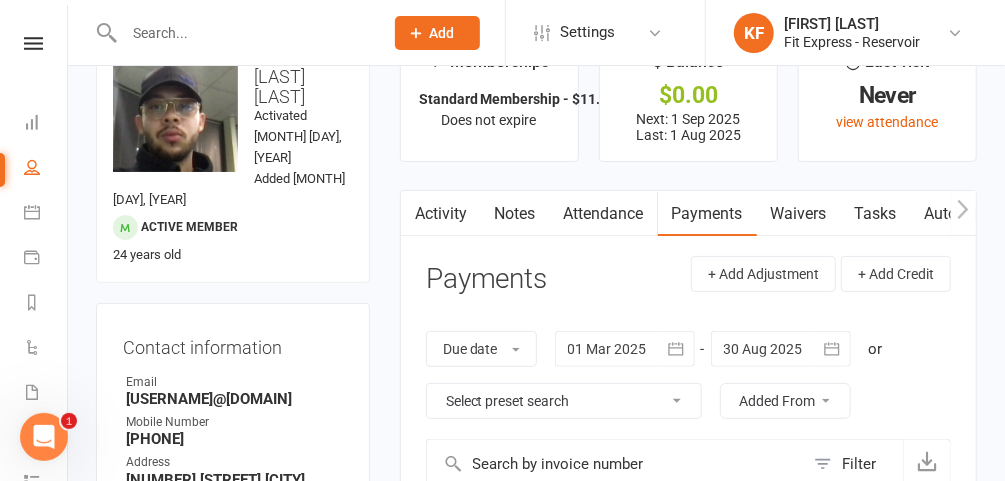 scroll, scrollTop: 63, scrollLeft: 0, axis: vertical 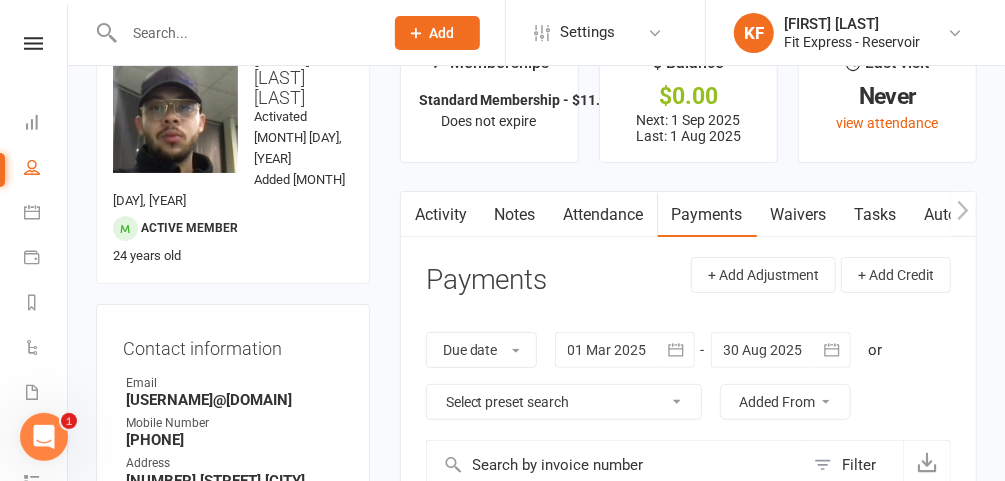 click on "Activity" at bounding box center (441, 215) 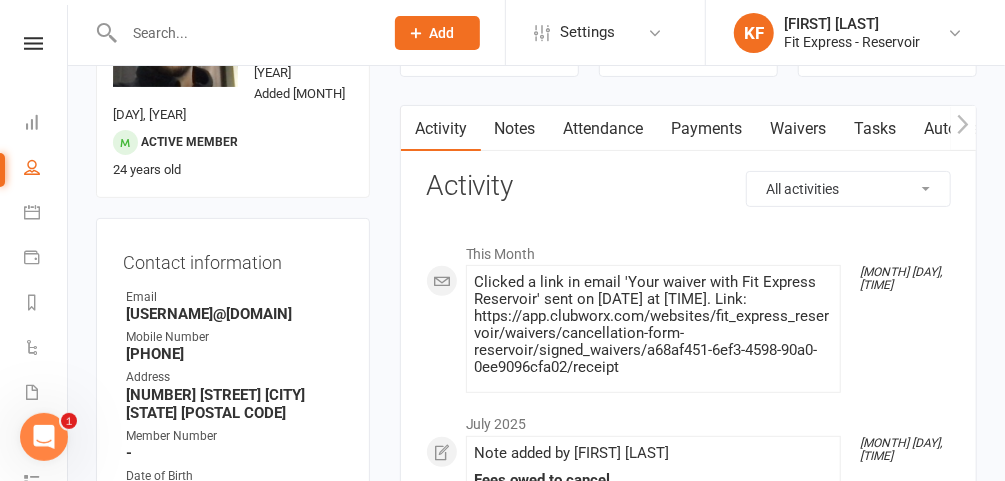 scroll, scrollTop: 0, scrollLeft: 0, axis: both 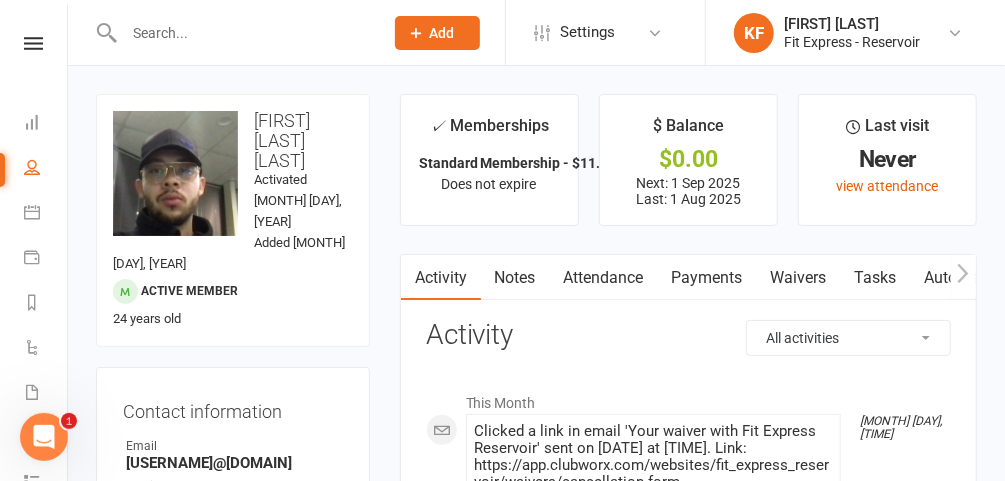 click on "KF Karl Faraj Fit Express - Reservoir" at bounding box center (853, 33) 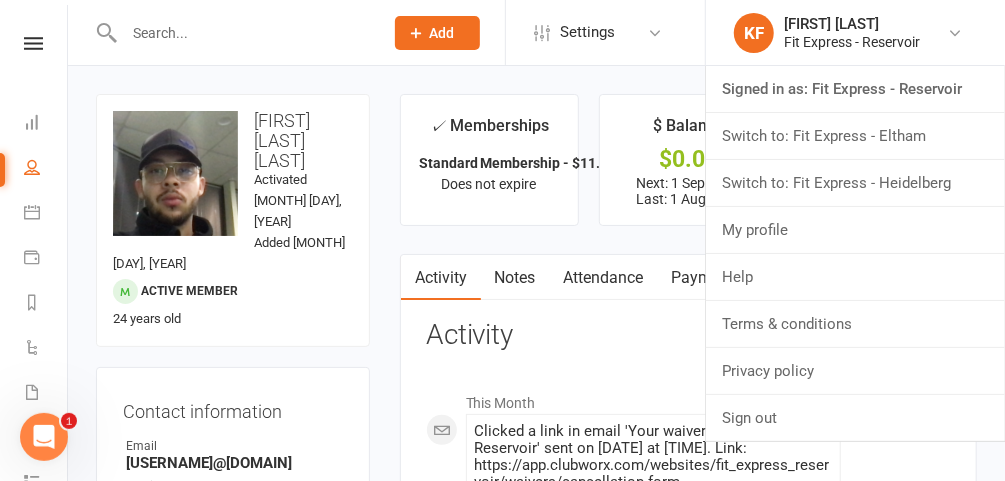 click on "Switch to: Fit Express - Eltham" at bounding box center [855, 136] 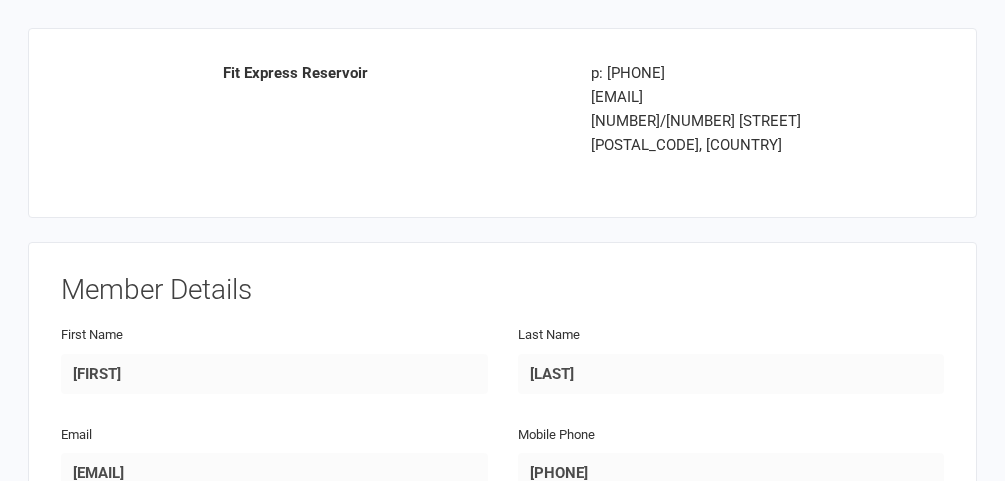 scroll, scrollTop: 577, scrollLeft: 0, axis: vertical 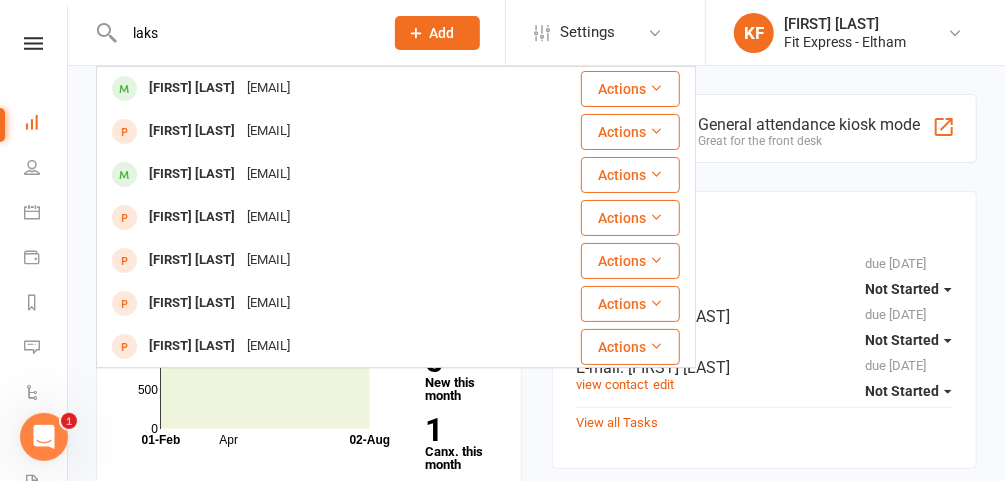 type on "laks" 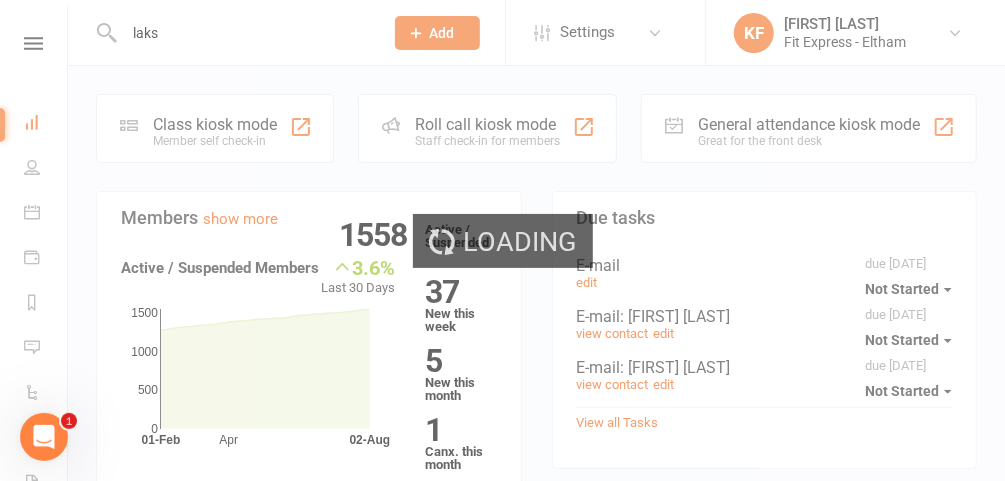 type 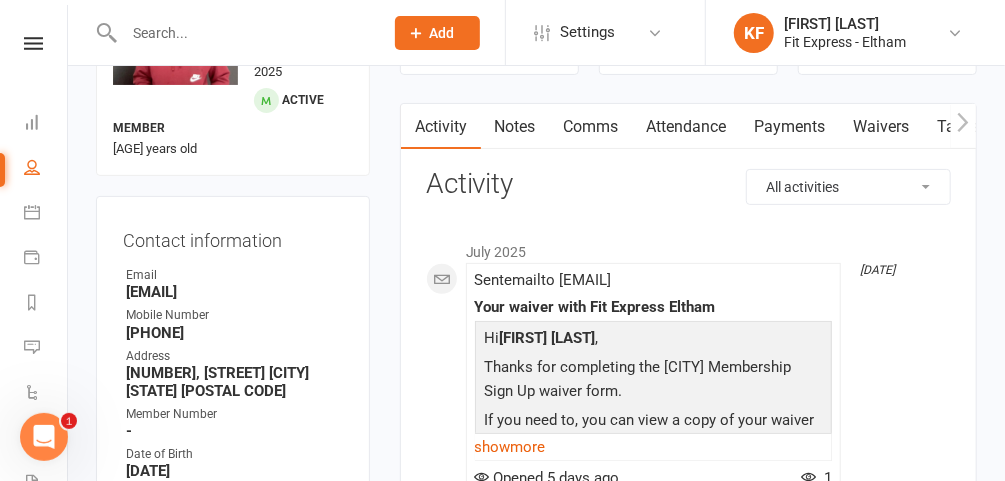 scroll, scrollTop: 0, scrollLeft: 0, axis: both 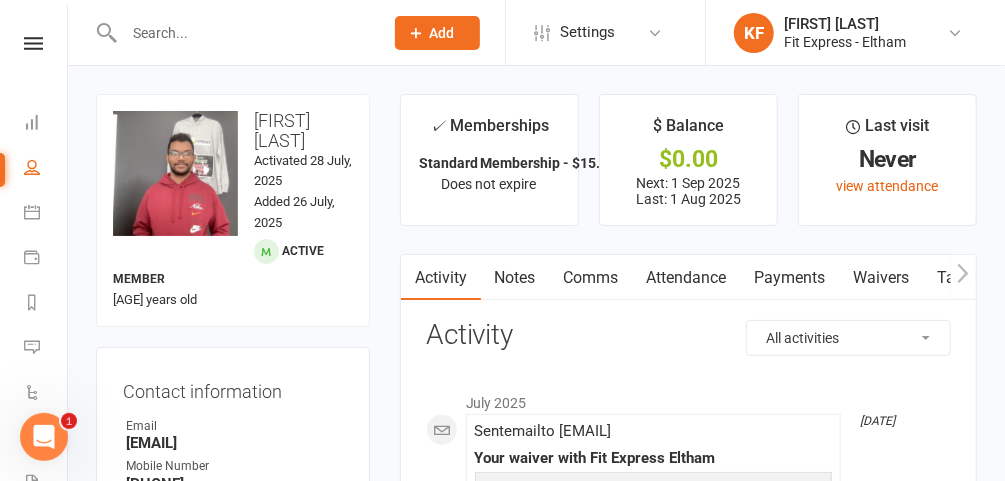 click on "Notes" at bounding box center [515, 278] 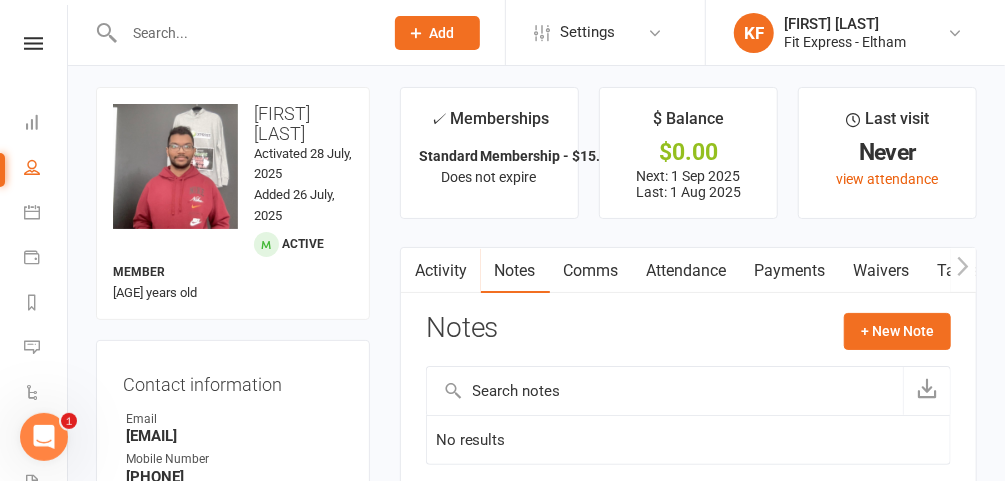 scroll, scrollTop: 6, scrollLeft: 0, axis: vertical 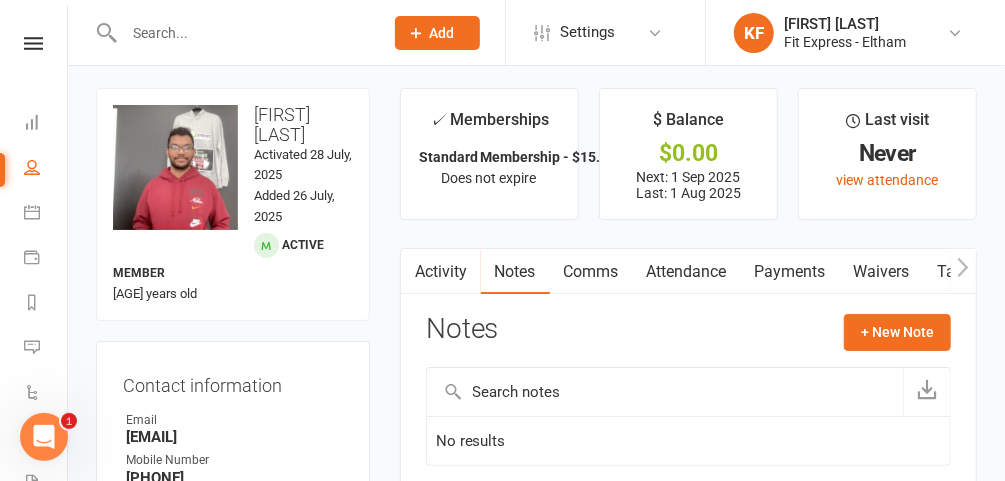 click on "Waivers" at bounding box center [882, 272] 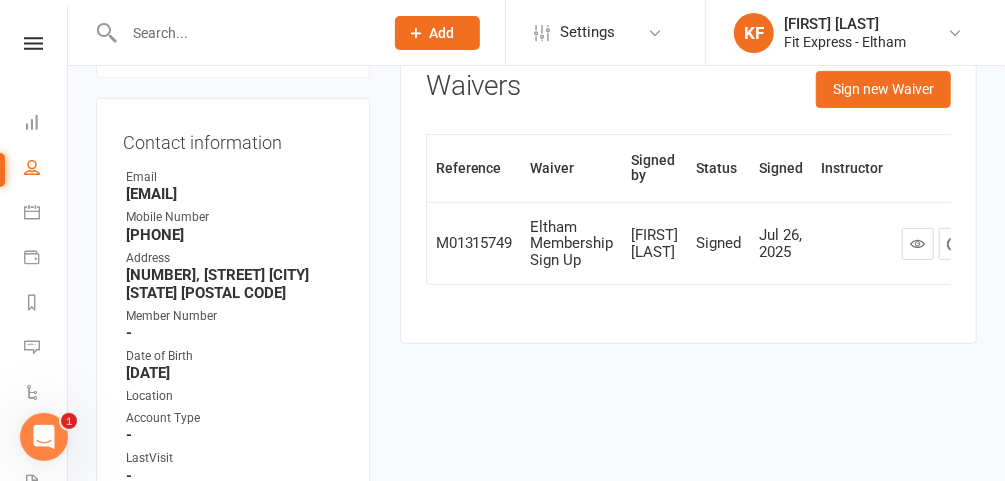 scroll, scrollTop: 290, scrollLeft: 0, axis: vertical 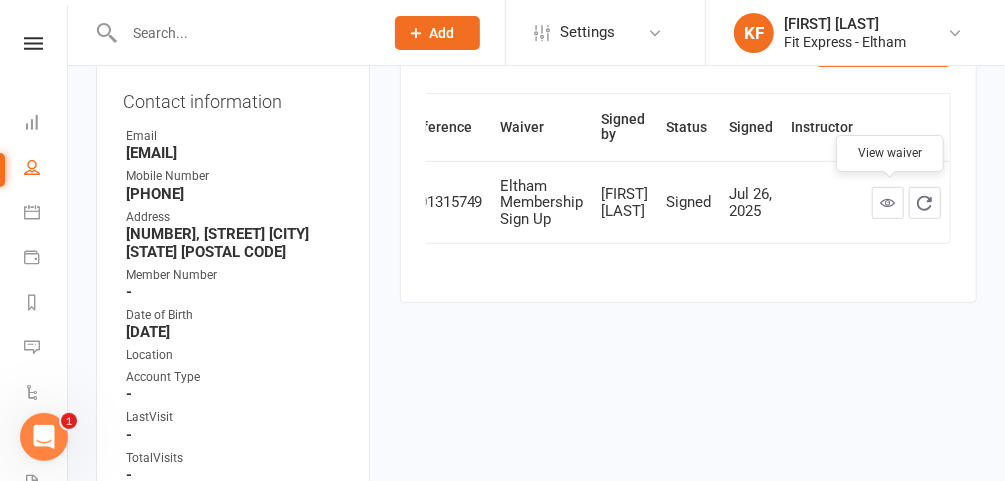 click at bounding box center (888, 203) 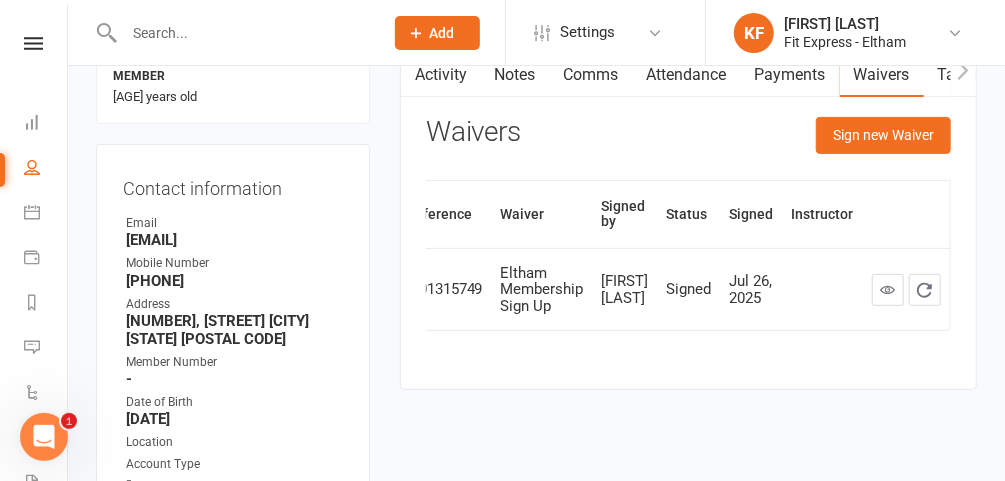 scroll, scrollTop: 149, scrollLeft: 0, axis: vertical 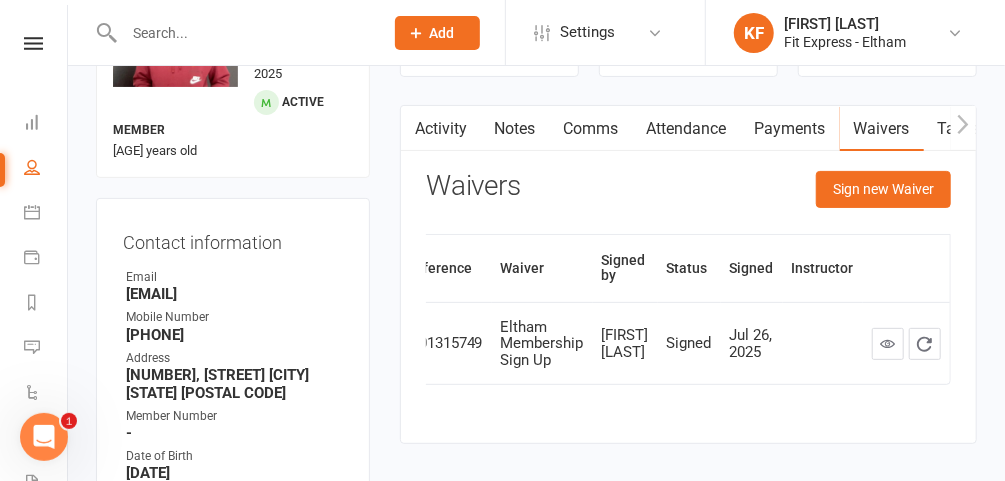 click on "Notes" at bounding box center [515, 129] 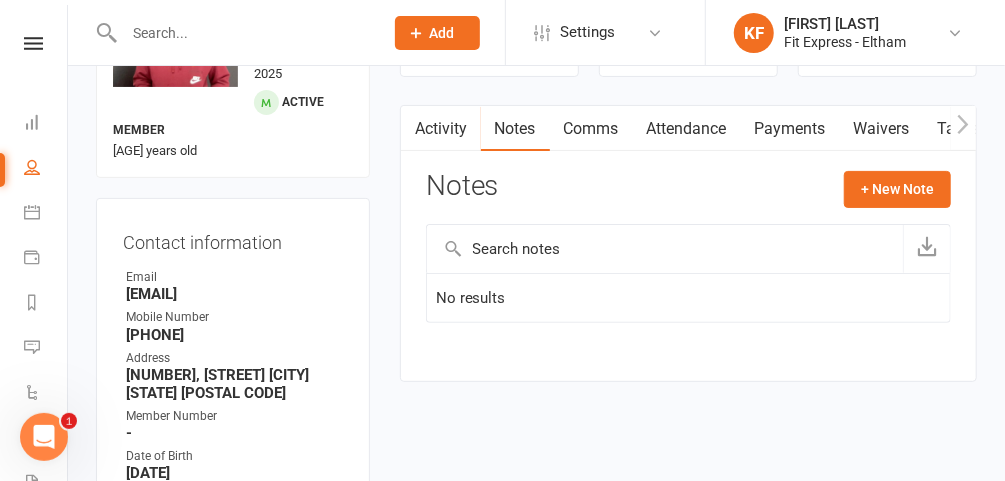 click at bounding box center [413, 128] 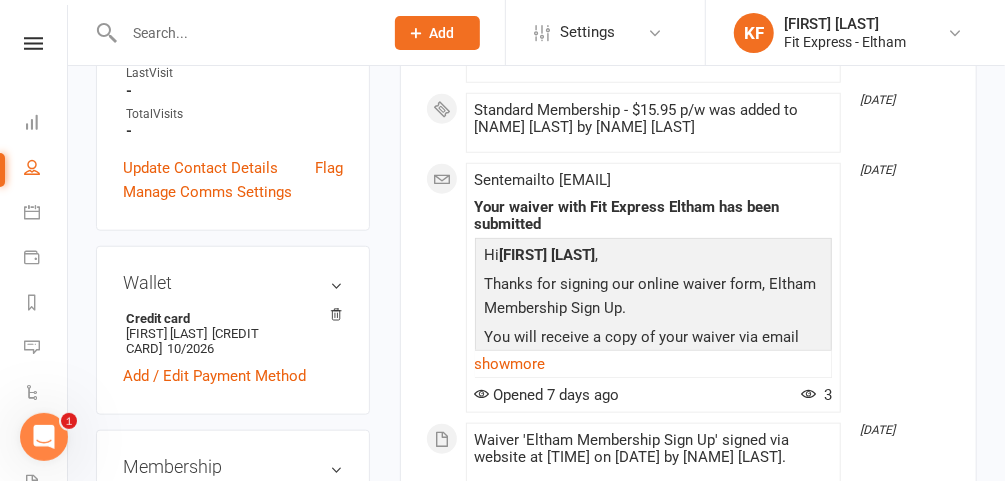 scroll, scrollTop: 0, scrollLeft: 0, axis: both 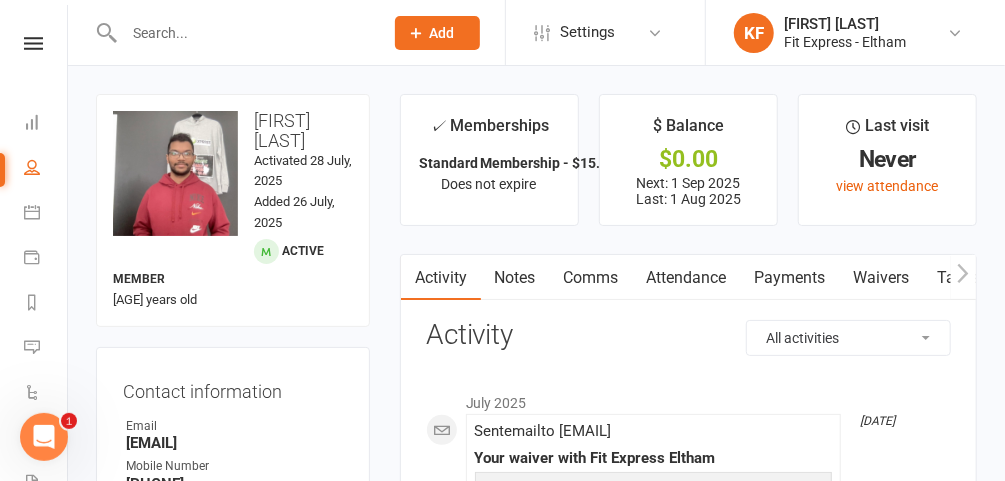 click on "Notes" at bounding box center [515, 278] 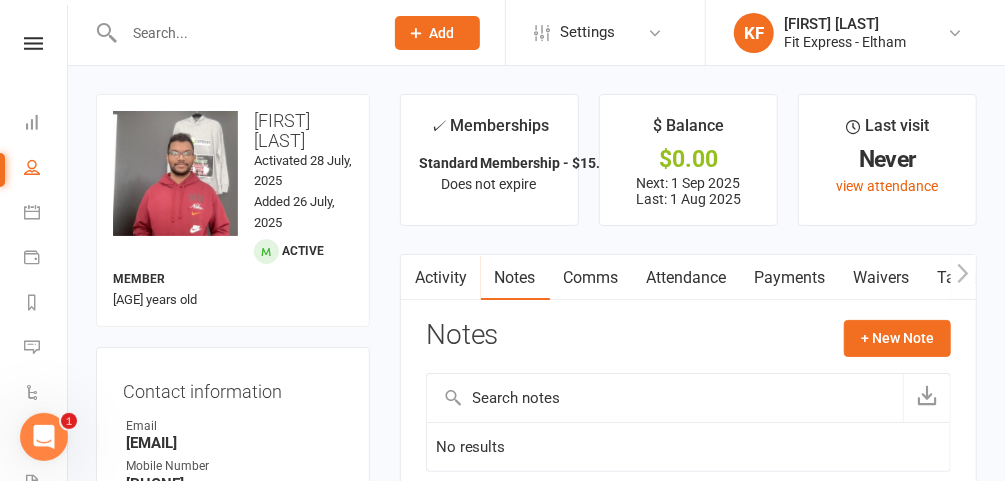 click on "Payments" at bounding box center (790, 278) 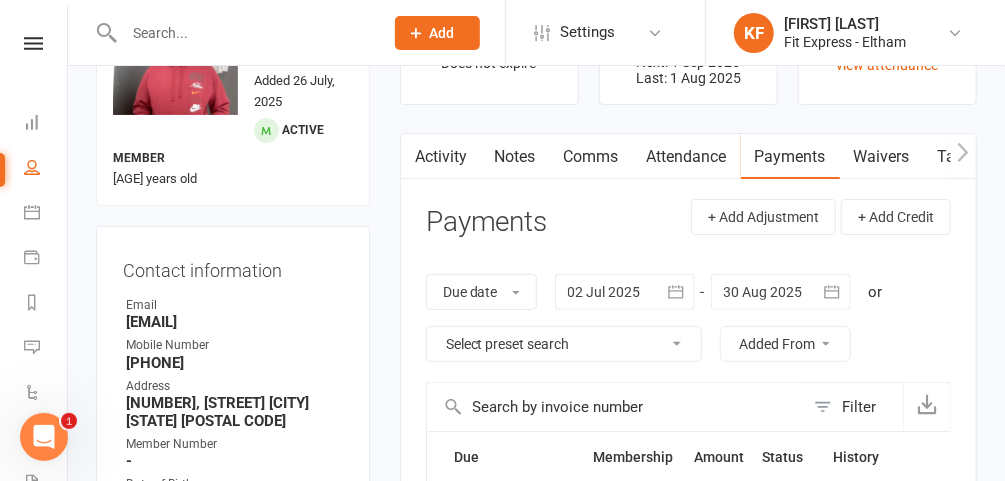 scroll, scrollTop: 113, scrollLeft: 0, axis: vertical 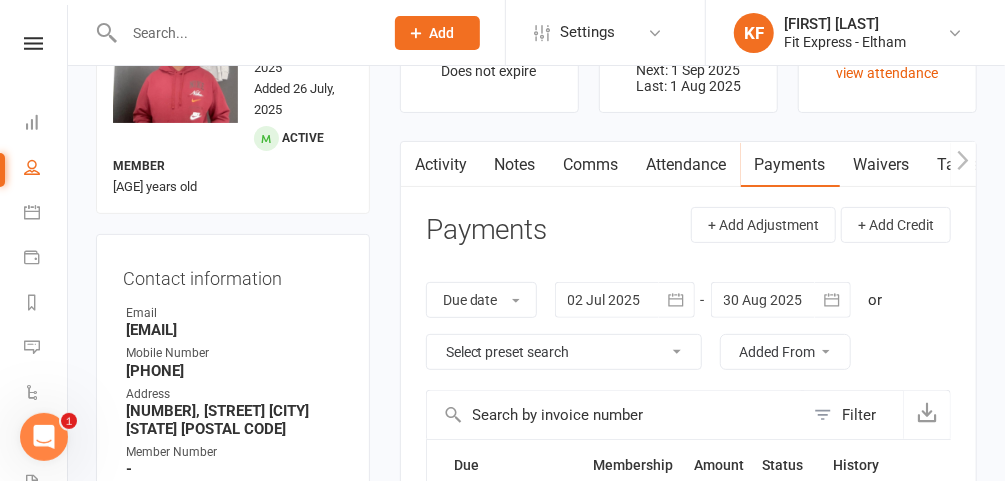 click on "Notes" at bounding box center [515, 165] 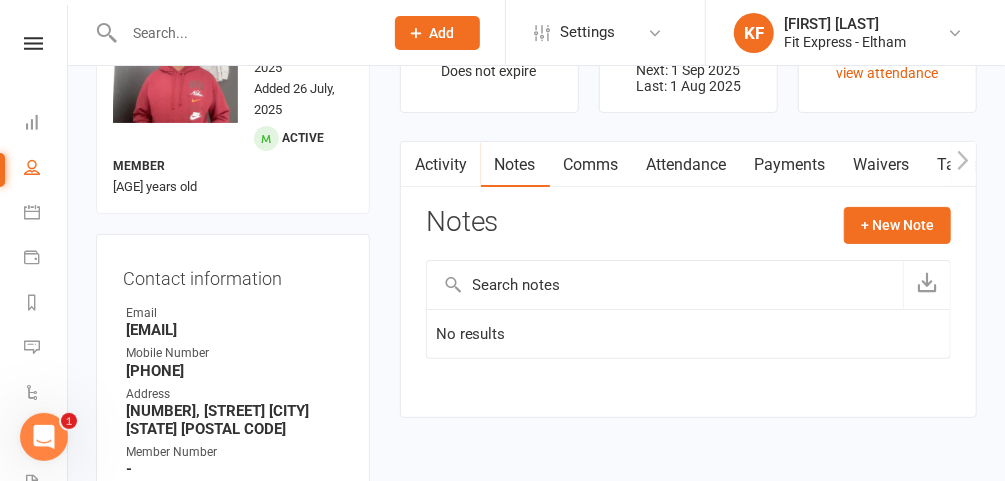 click on "Payments" at bounding box center (790, 165) 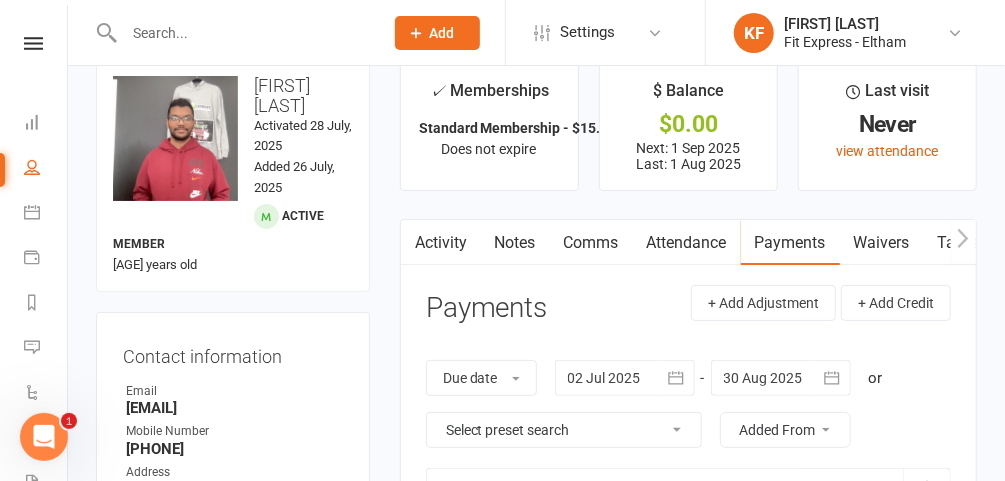 scroll, scrollTop: 0, scrollLeft: 0, axis: both 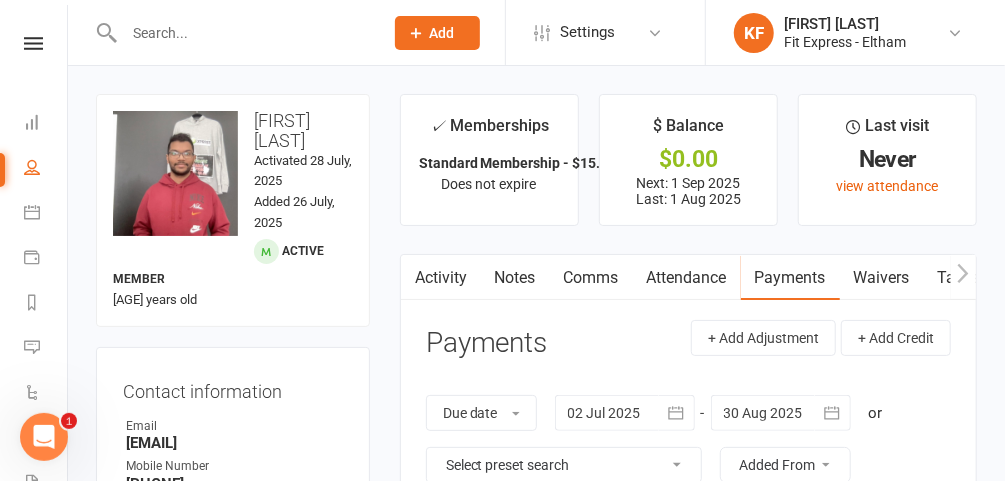 click on "Waivers" at bounding box center (882, 278) 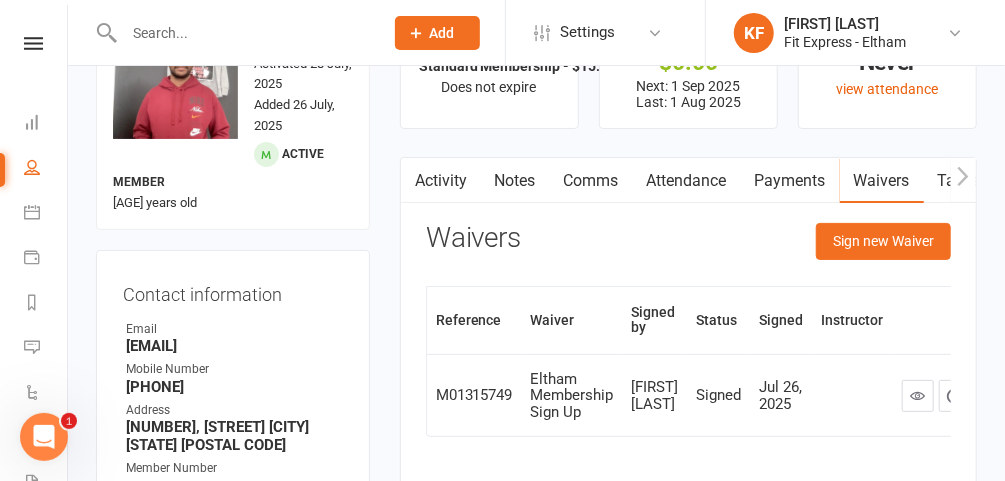 scroll, scrollTop: 165, scrollLeft: 0, axis: vertical 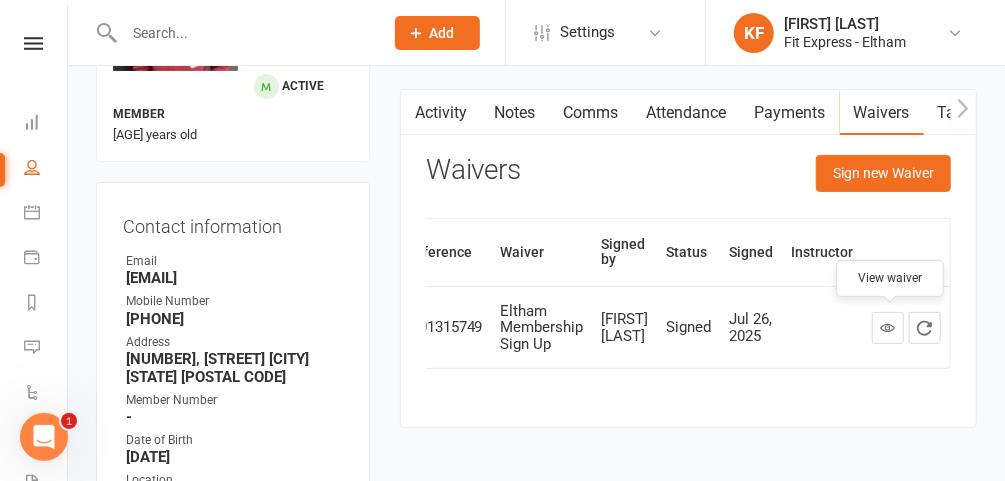 click 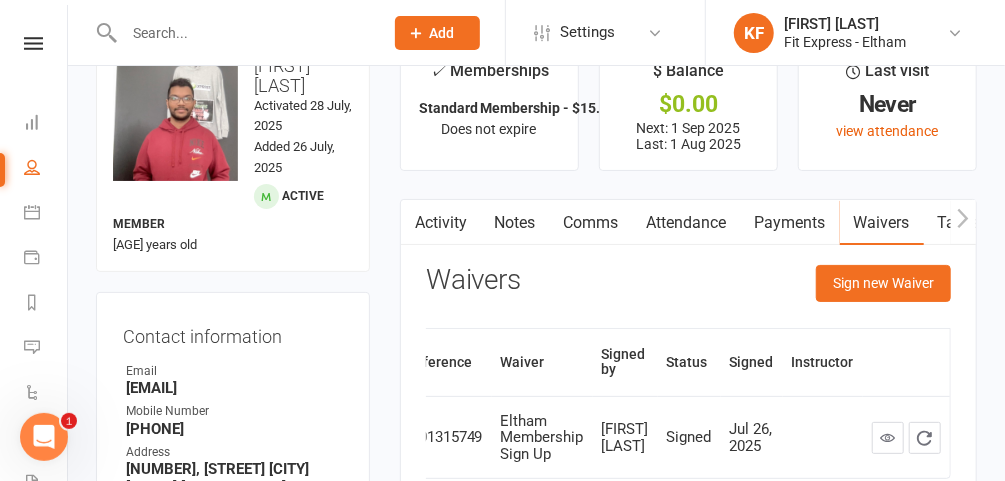 scroll, scrollTop: 52, scrollLeft: 0, axis: vertical 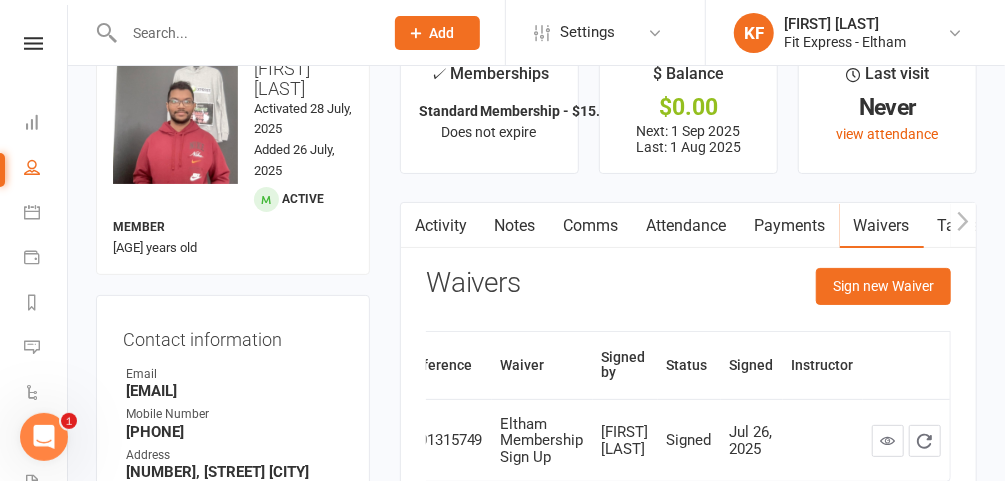 click on "Waivers" at bounding box center [882, 226] 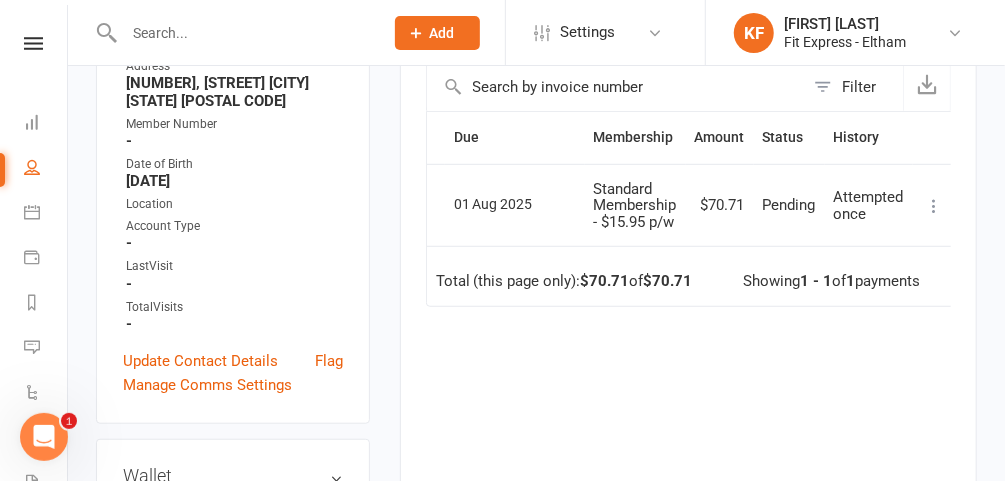 scroll, scrollTop: 448, scrollLeft: 0, axis: vertical 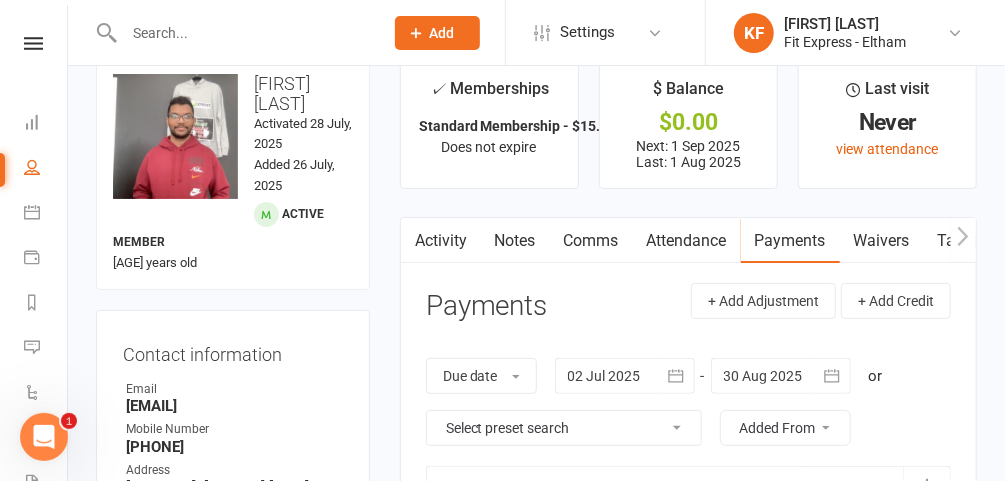 click on "Attendance" at bounding box center [687, 241] 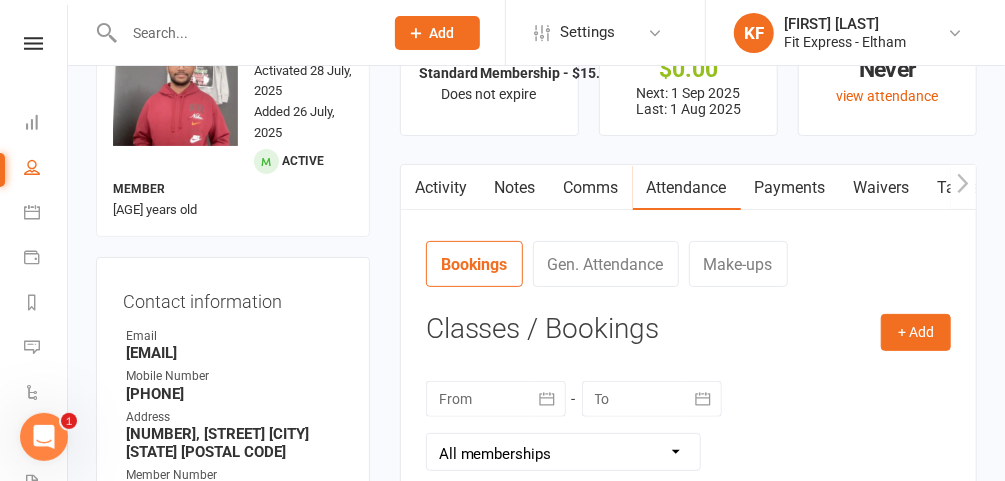 scroll, scrollTop: 84, scrollLeft: 0, axis: vertical 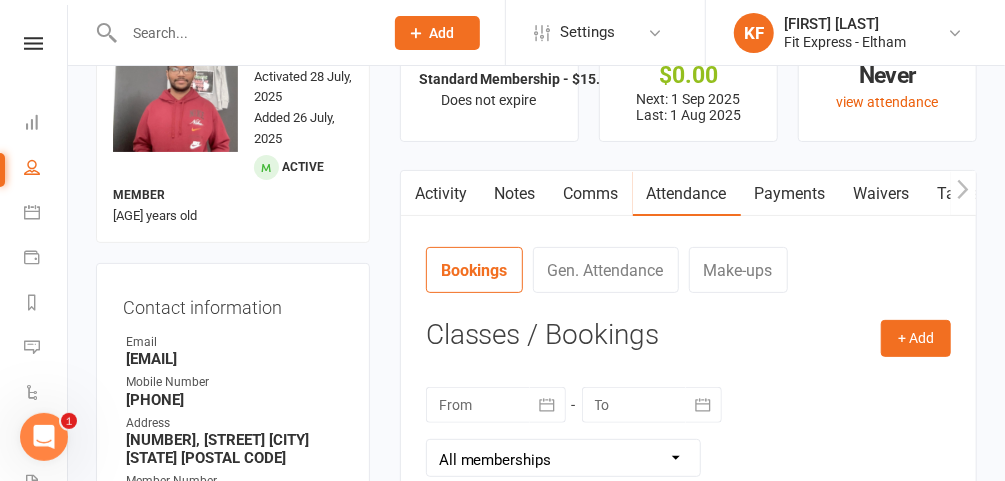 click on "Payments" at bounding box center (790, 194) 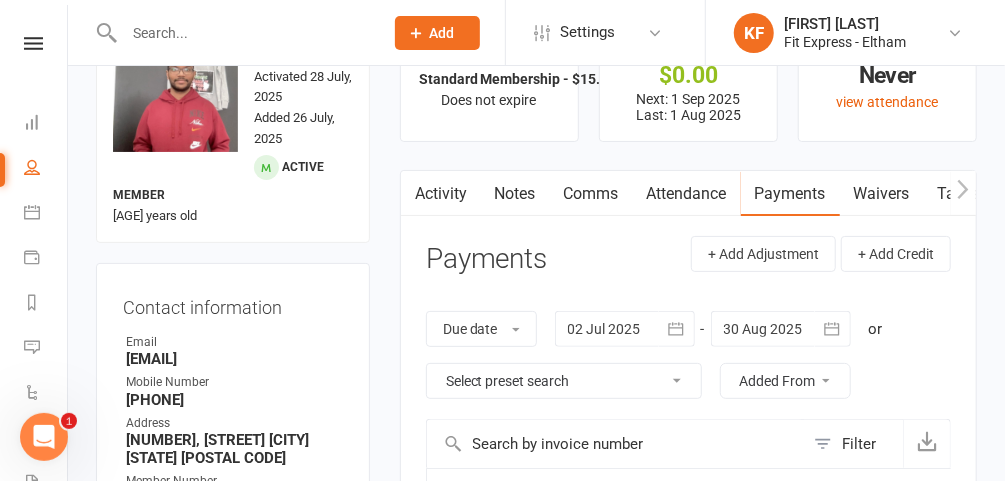 click on "Attendance" at bounding box center (687, 194) 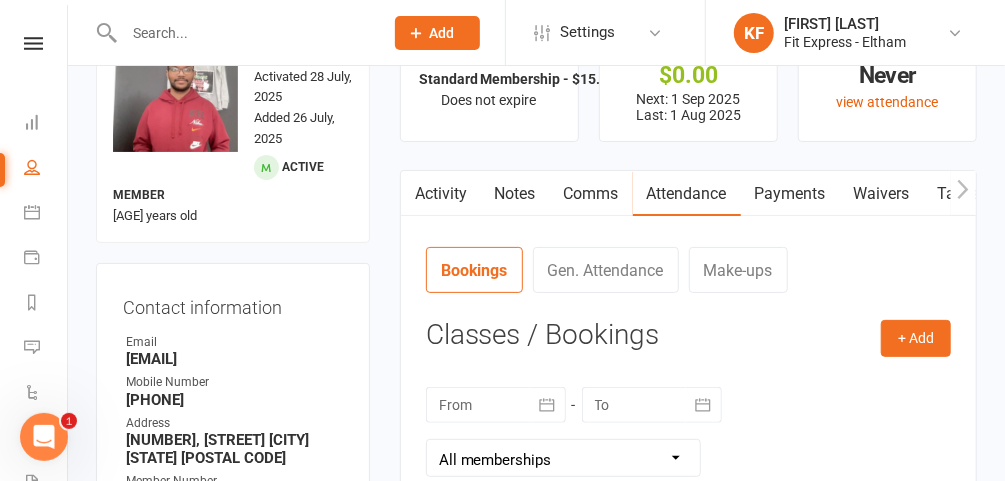 click on "Comms" at bounding box center [591, 194] 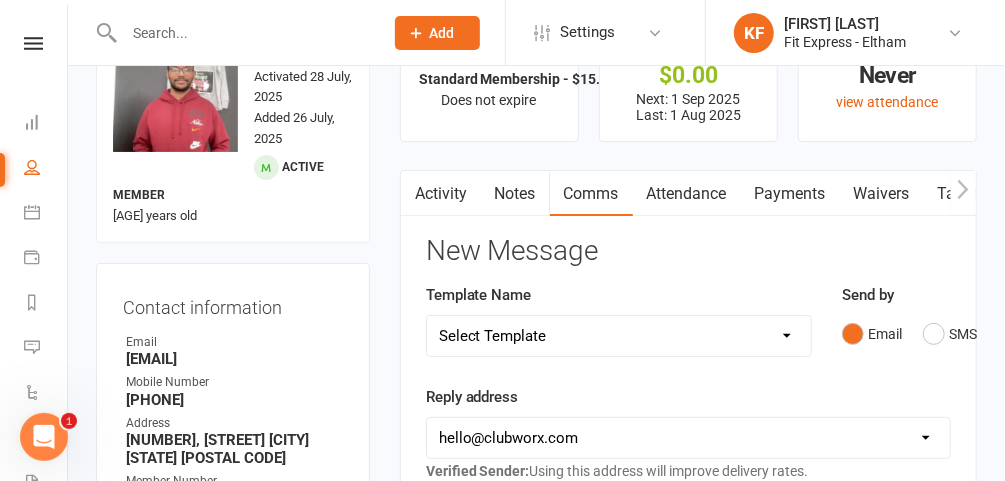 click on "Notes" at bounding box center [515, 194] 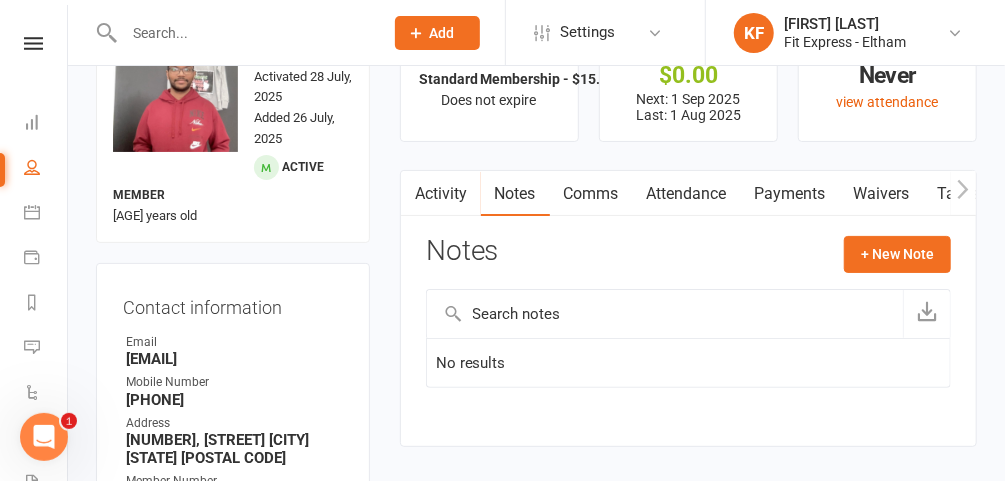 click on "Activity" at bounding box center [441, 194] 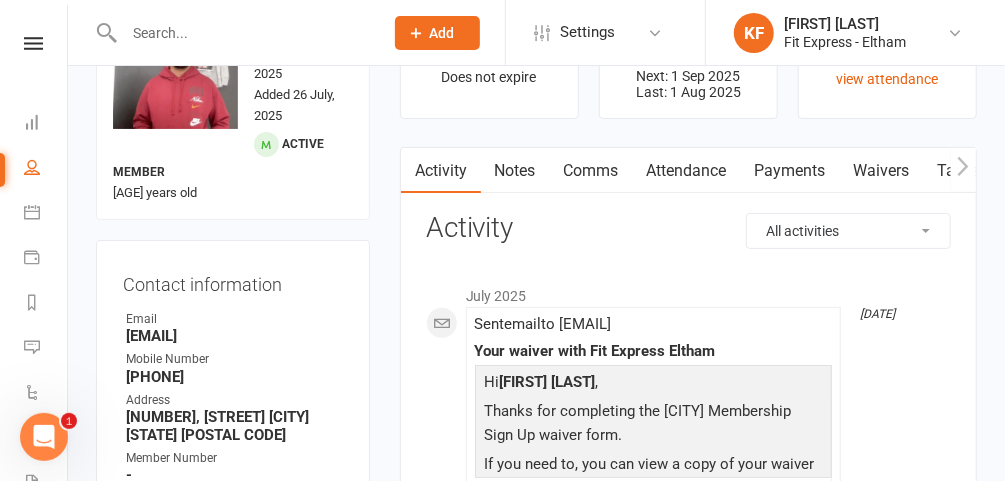 scroll, scrollTop: 105, scrollLeft: 0, axis: vertical 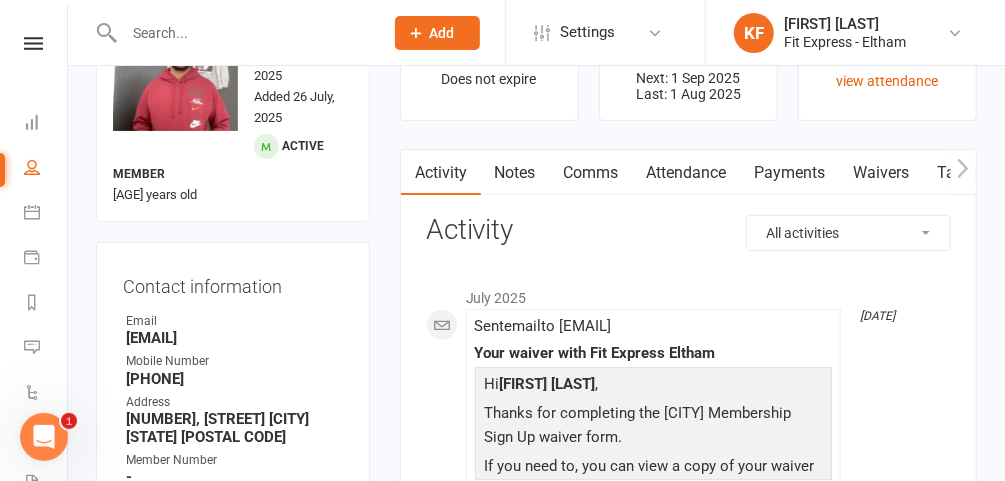 click on "Payments" at bounding box center [790, 173] 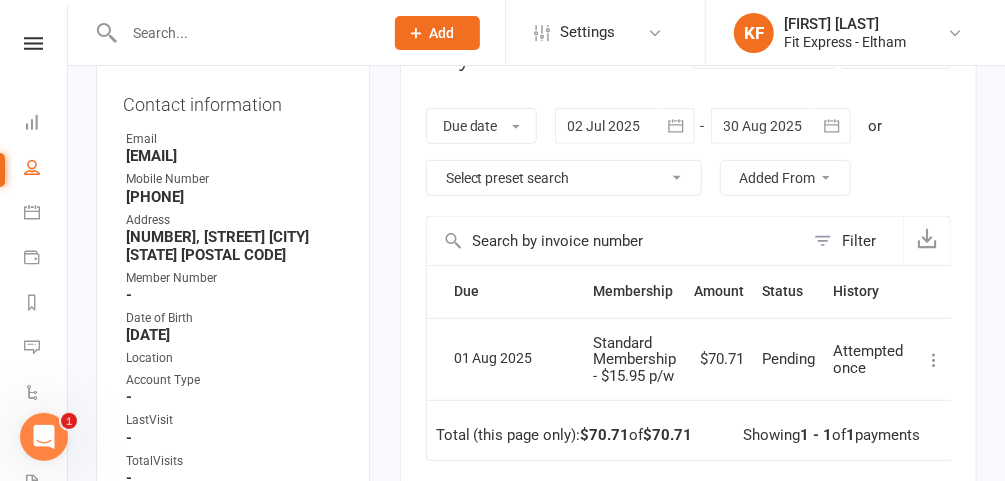 scroll, scrollTop: 286, scrollLeft: 0, axis: vertical 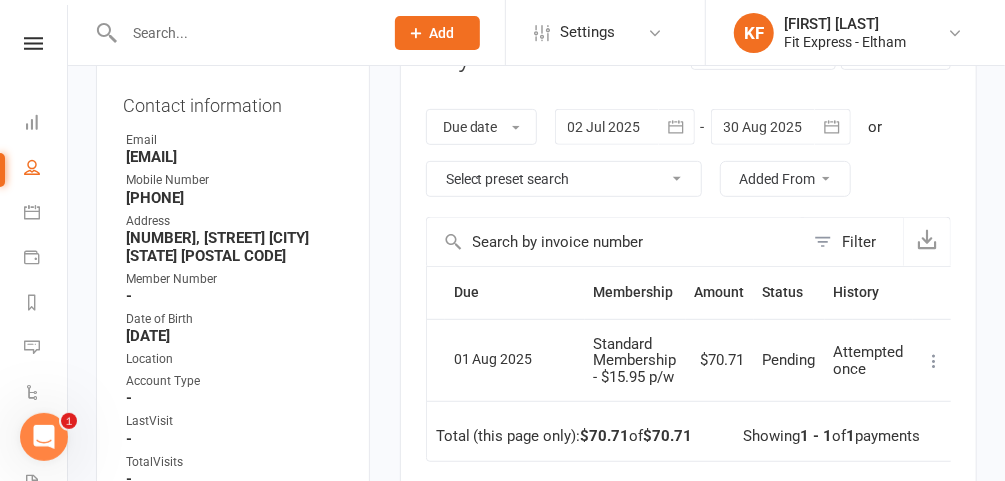 click at bounding box center [625, 127] 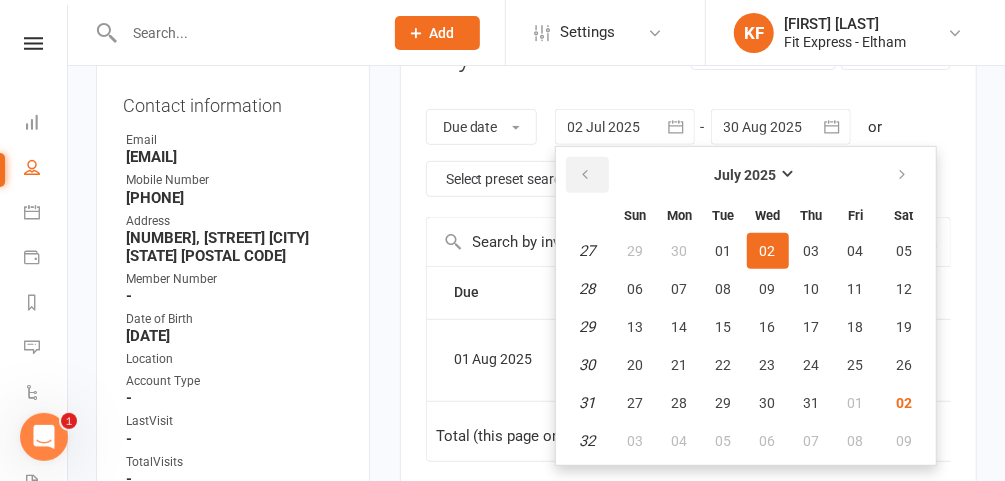 click at bounding box center (586, 175) 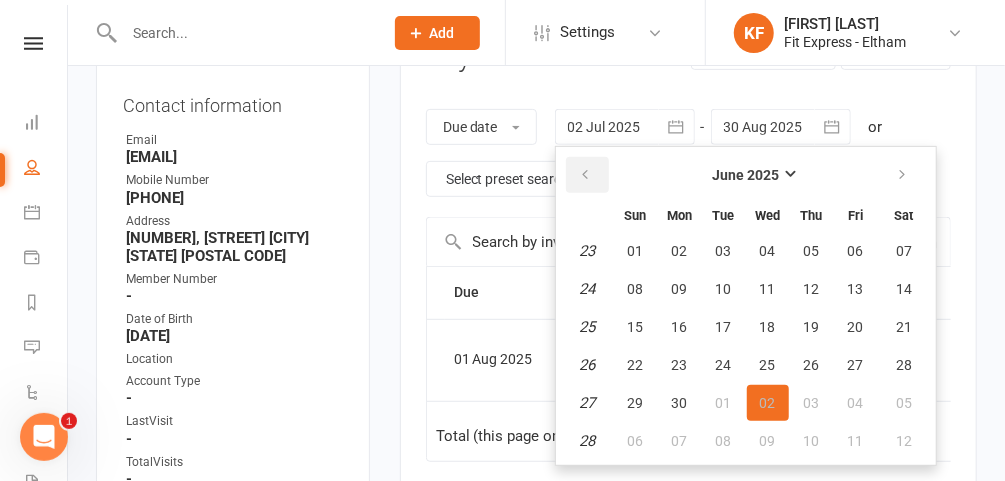 click at bounding box center (586, 175) 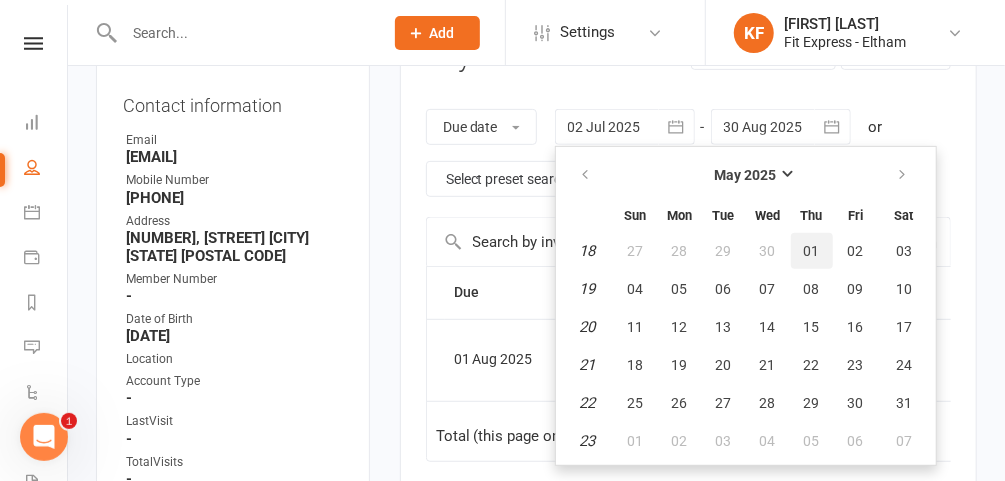 click on "01" at bounding box center (812, 251) 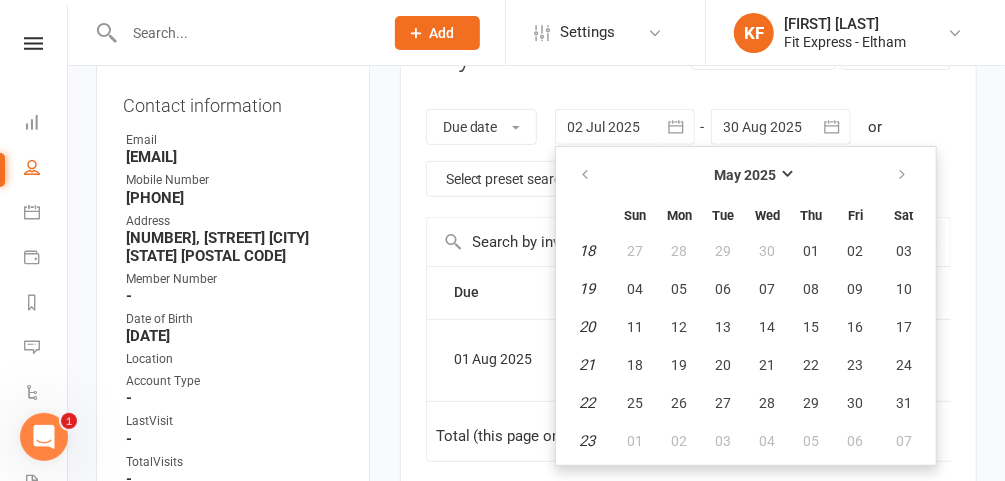 type on "01 May 2025" 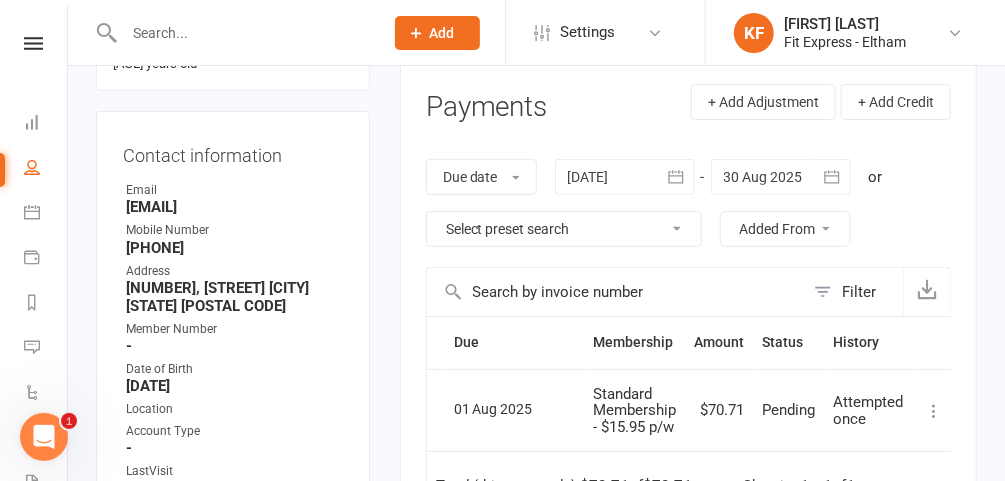 scroll, scrollTop: 0, scrollLeft: 0, axis: both 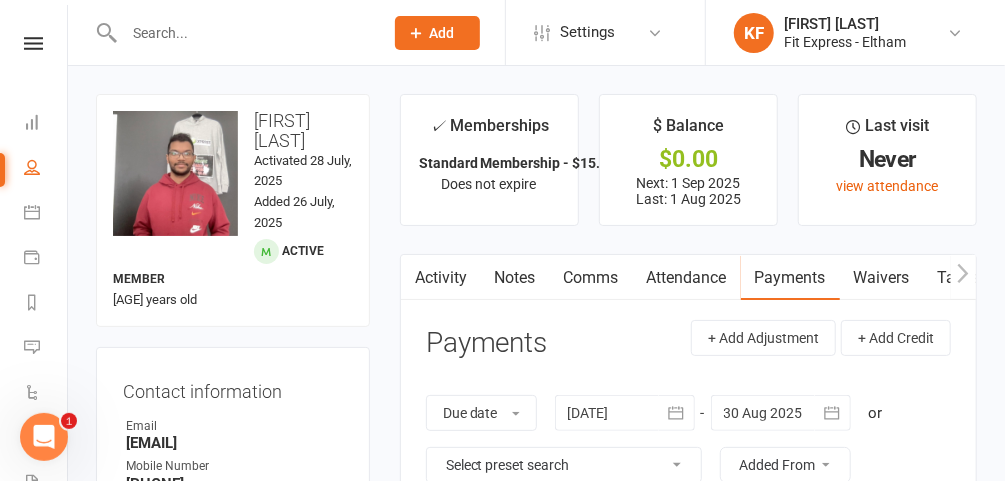 click on "Notes" at bounding box center (515, 278) 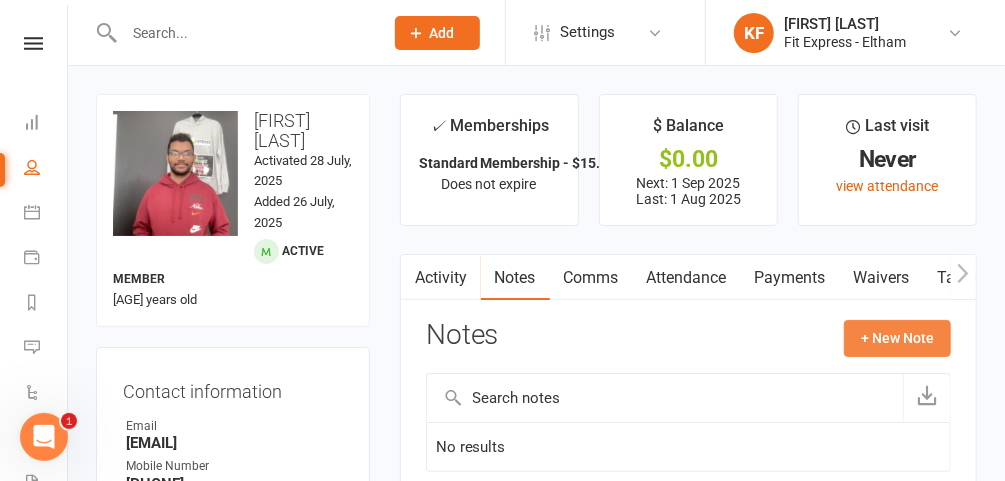 click on "+ New Note" 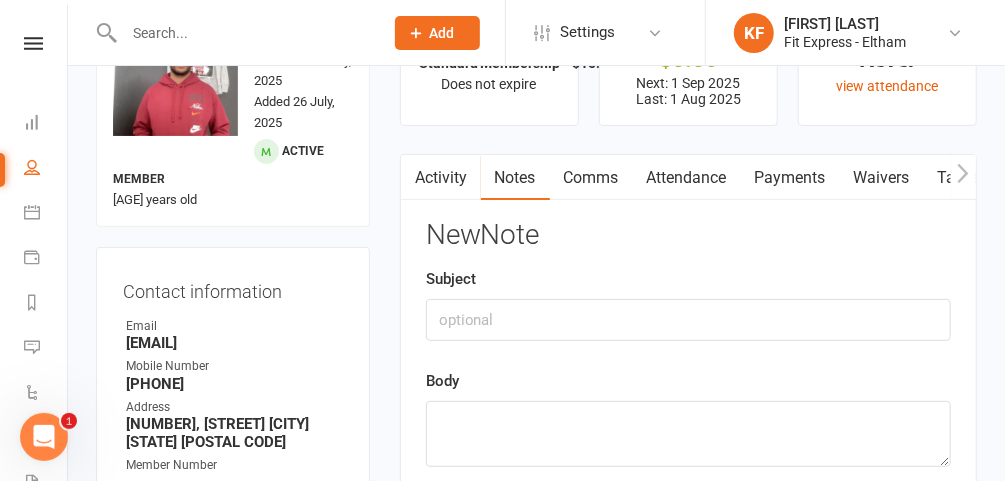 scroll, scrollTop: 0, scrollLeft: 0, axis: both 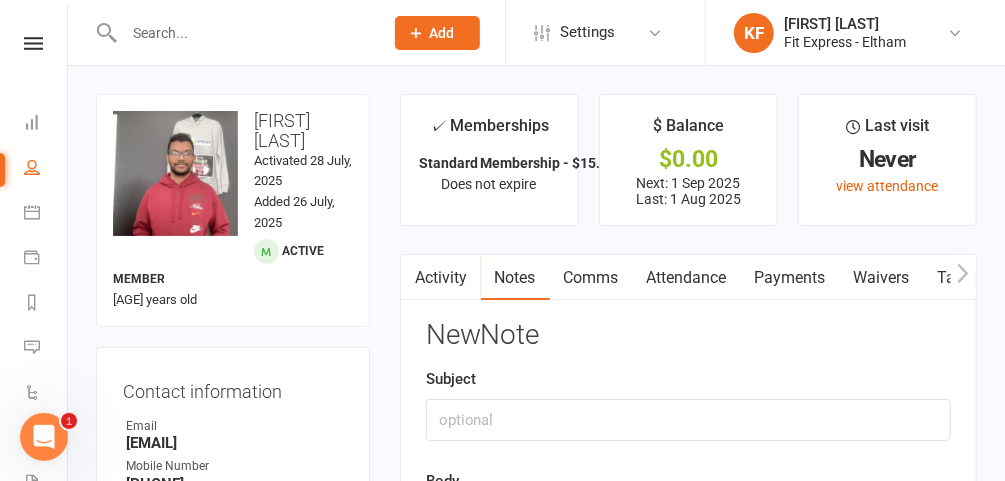 click on "Clubworx Dashboard People Calendar Payments Reports Messages   999+ Automations   Product Sales Waivers   4 Workouts   Assessments  Tasks   9 What's New" at bounding box center (34, 245) 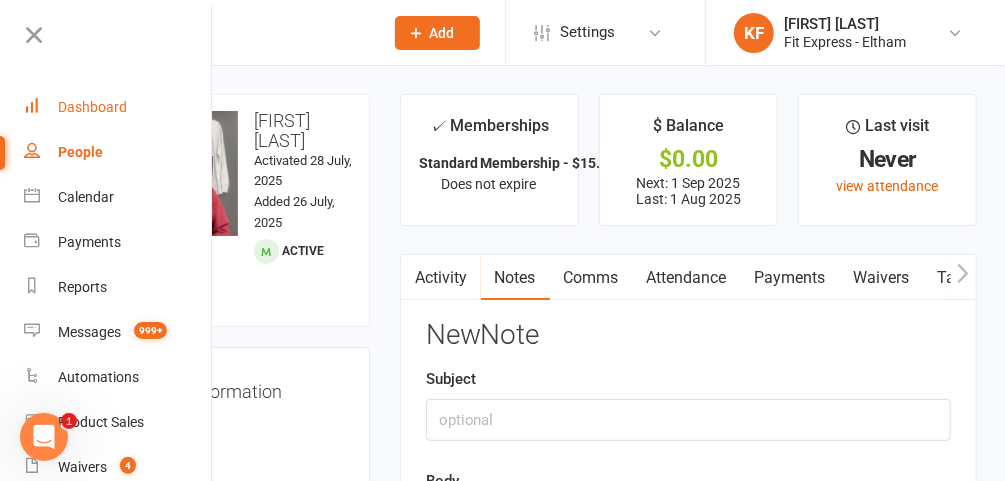 click on "Dashboard" at bounding box center (92, 107) 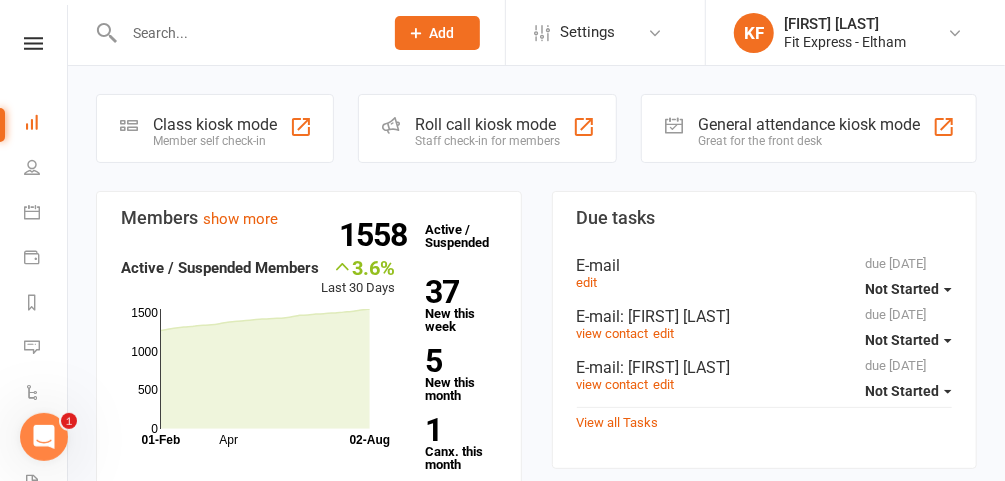 click at bounding box center [955, 33] 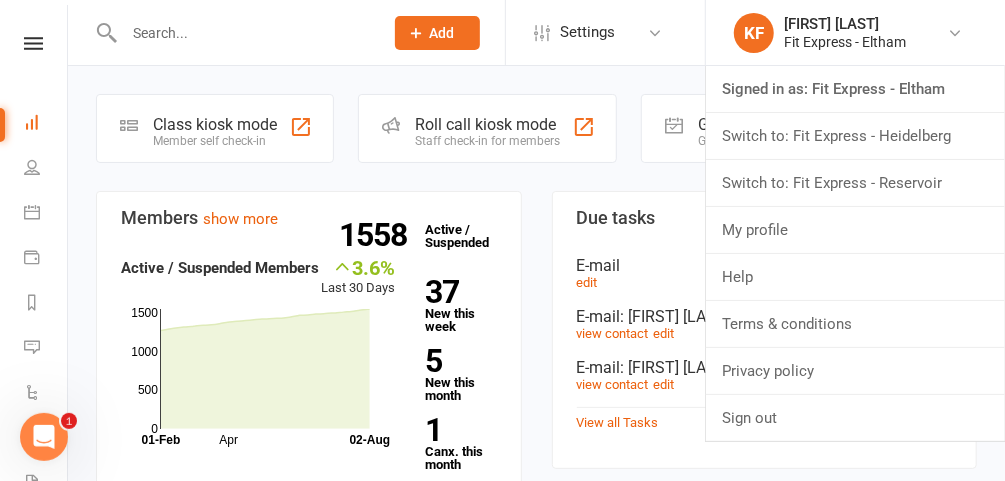 click on "Switch to: Fit Express - Heidelberg" at bounding box center [855, 136] 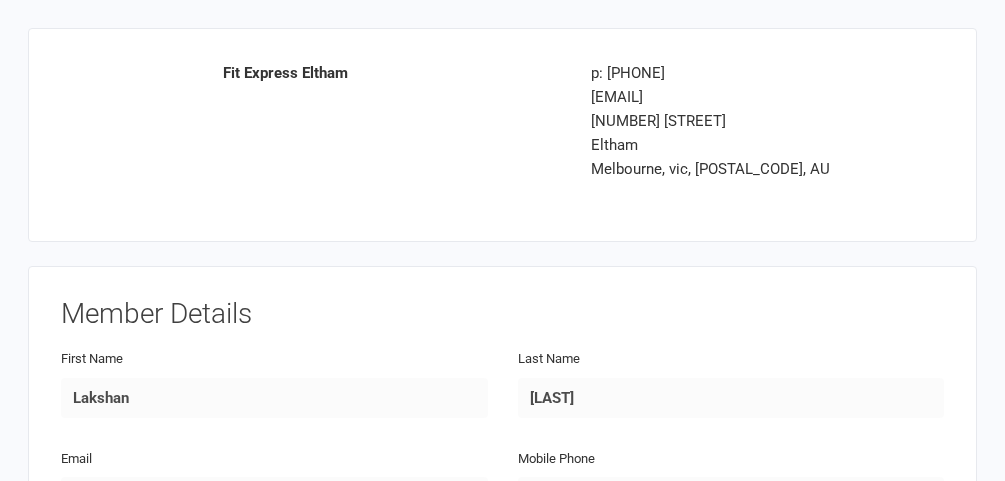 scroll, scrollTop: 0, scrollLeft: 0, axis: both 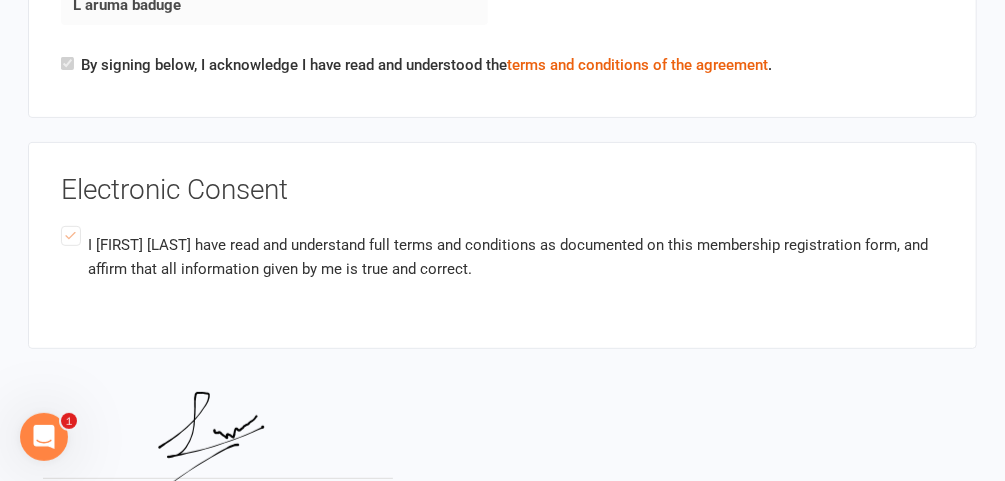 click on "Fit Express Eltham p: [PHONE] [EMAIL] [NUMBER] [STREET] [CITY], [STATE], [POSTAL_CODE], AU
Member Details First Name Lakshan Last Name [LAST] Email [EMAIL] Mobile Phone [PHONE] Address Line 1 [NUMBER], [STREET] Address Line 2 [CITY] City Melbourne Zip / Post Code [POSTAL_CODE] State / Province Vic Date of Birth [DATE]
Emergency Contact Details Emergency Contact Name Jed Bastian Relationship to Member Housemate Email [EMAIL] Mobile Phone [PHONE] Address [NUMBER], [STREET], [CITY], [STATE], [POSTAL_CODE]
Lakshan De Silva Questionnaire Starter packs, Medical and joint injury information. Medical History - Please let us know if any of the following medical conditions apply to you:   Asthma □ Chest pain during exercise □ High blood pressure □ High cholesterol □ Previous cardiac issues □ Stroke □ Diabetic □ Heart disease in family □ Previously inactive □ Dizziness during exercise □ Obesity □ Smoke cigarettes No answer provided No answer provided" at bounding box center [502, -1310] 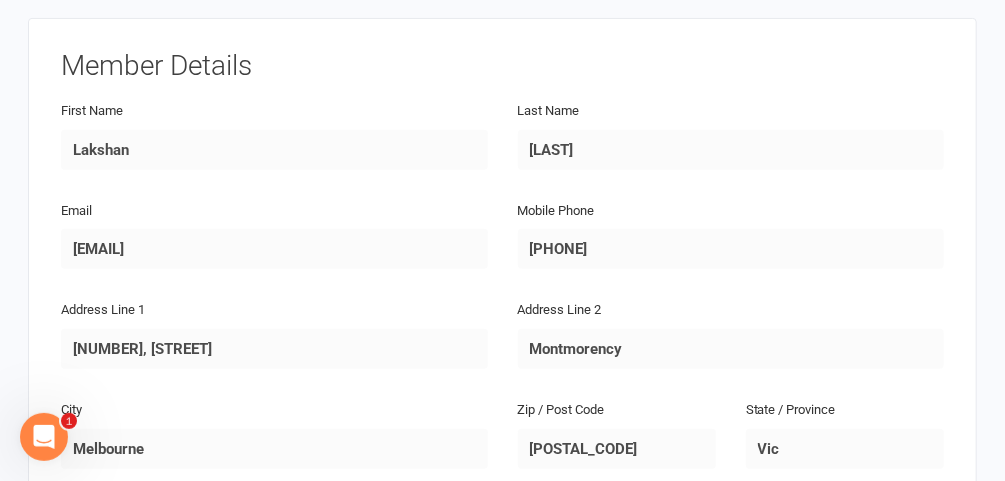 scroll, scrollTop: 0, scrollLeft: 0, axis: both 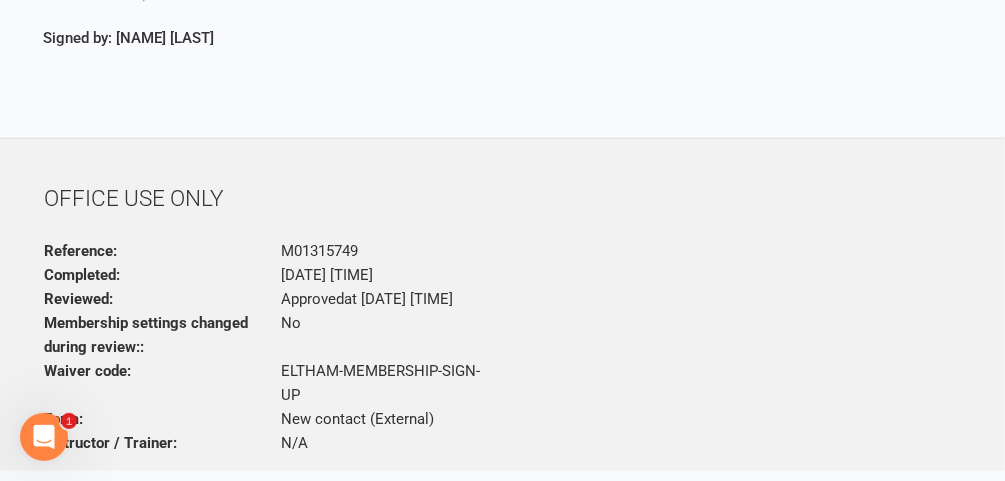 click on "OFFICE USE ONLY Reference: M01315749 Completed: [DATE] [TIME] Reviewed: Approved at [DATE] [TIME] Membership settings changed during review:: No Waiver code: ELTHAM-MEMBERSHIP-SIGN-UP Form: New contact (External) Instructor / Trainer: N/A" at bounding box center (502, 305) 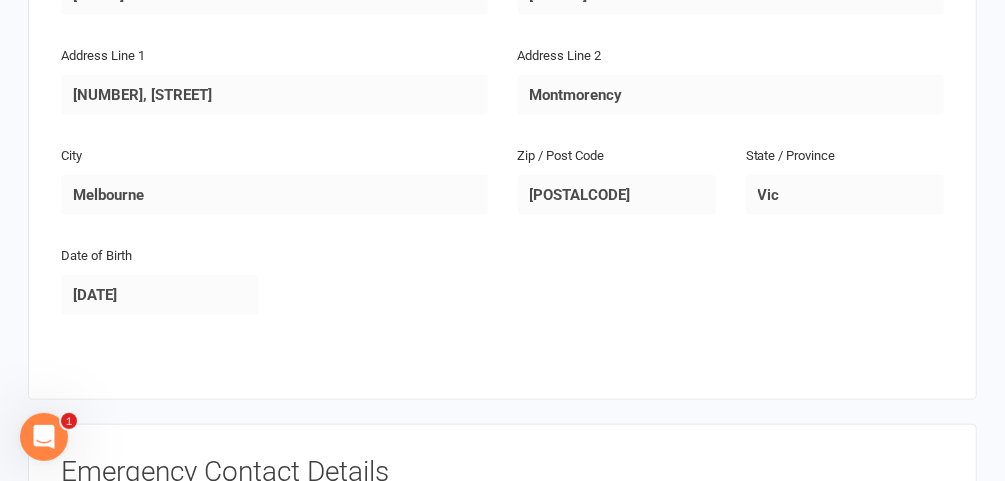 scroll, scrollTop: 0, scrollLeft: 0, axis: both 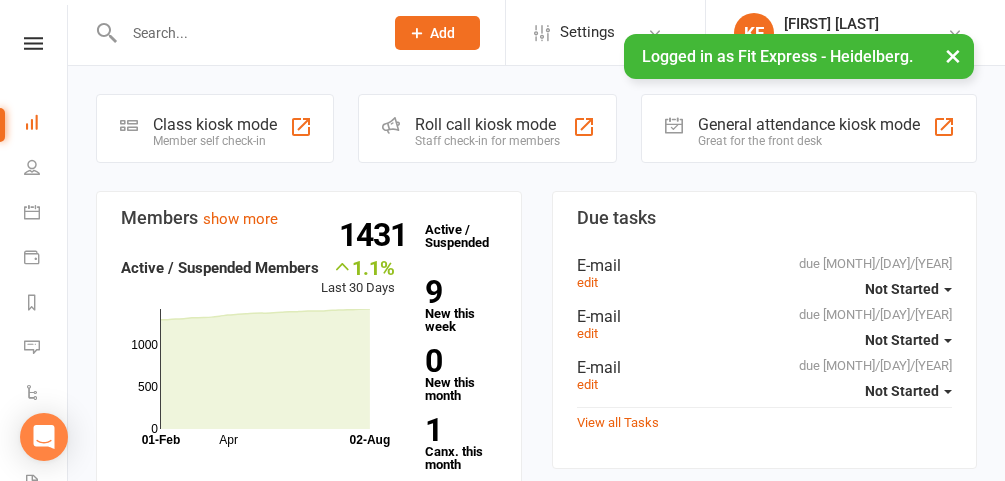 click on "×" at bounding box center (953, 55) 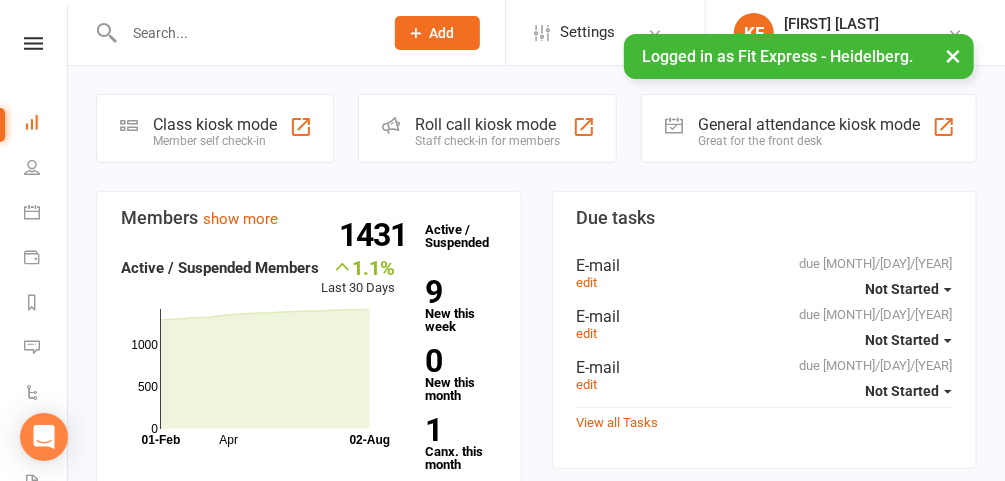 scroll, scrollTop: 0, scrollLeft: 0, axis: both 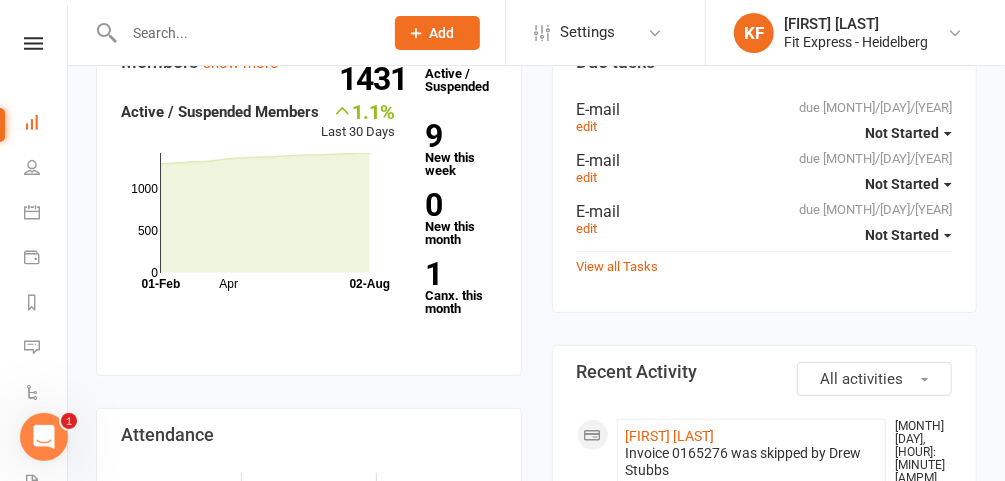 click on "Clubworx" at bounding box center (33, 69) 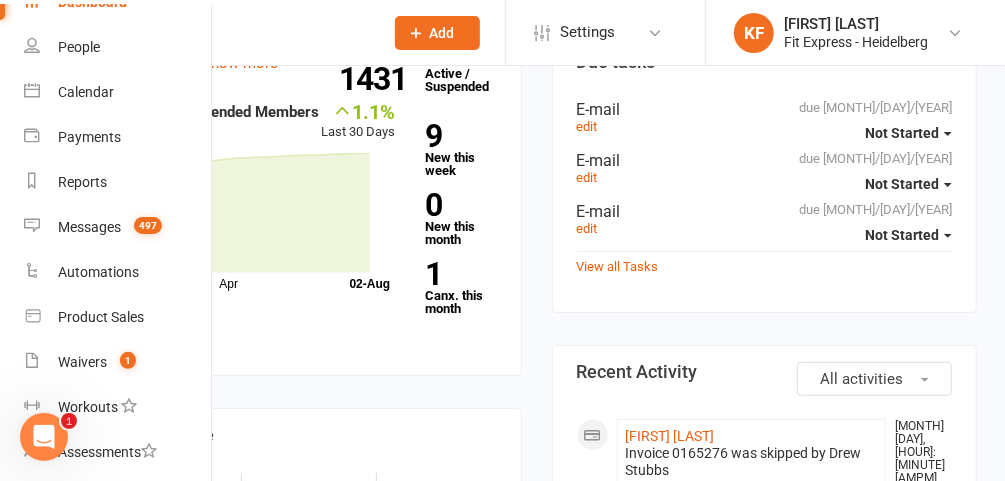scroll, scrollTop: 118, scrollLeft: 0, axis: vertical 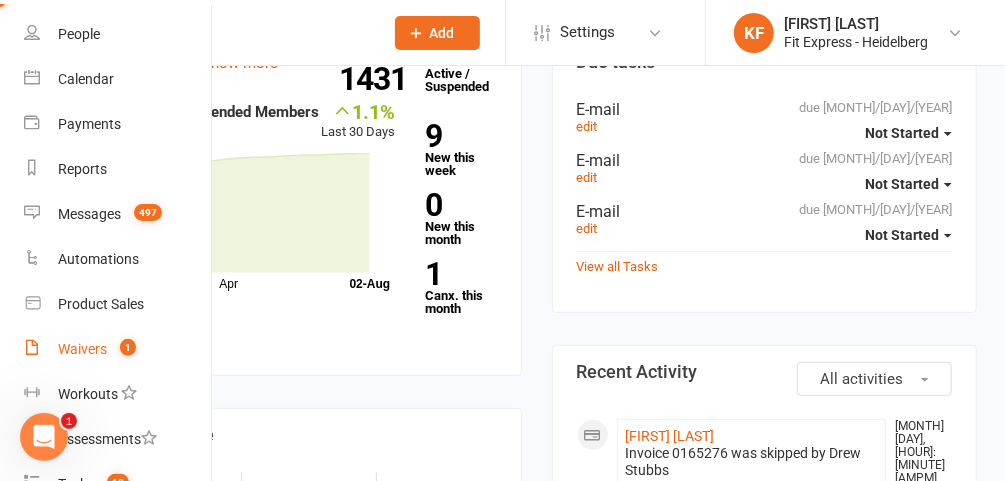click on "Waivers" at bounding box center [82, 349] 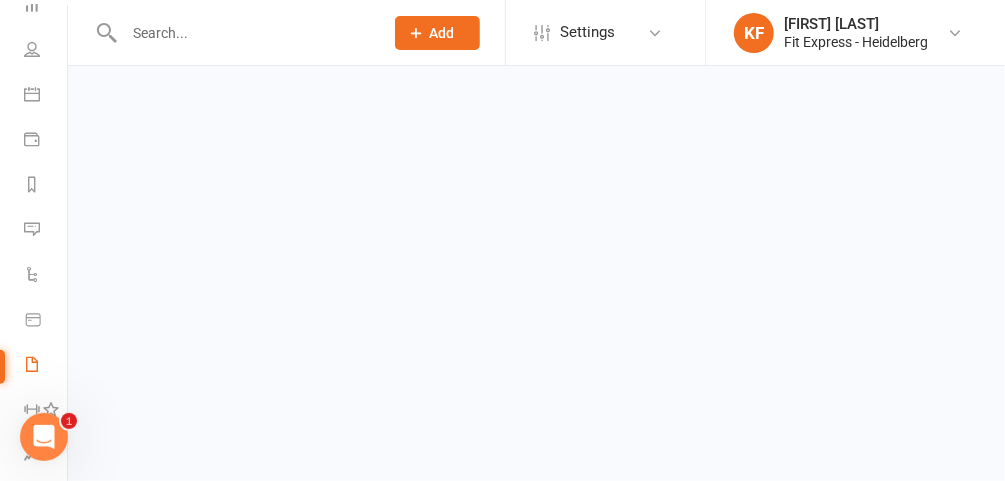 scroll, scrollTop: 0, scrollLeft: 0, axis: both 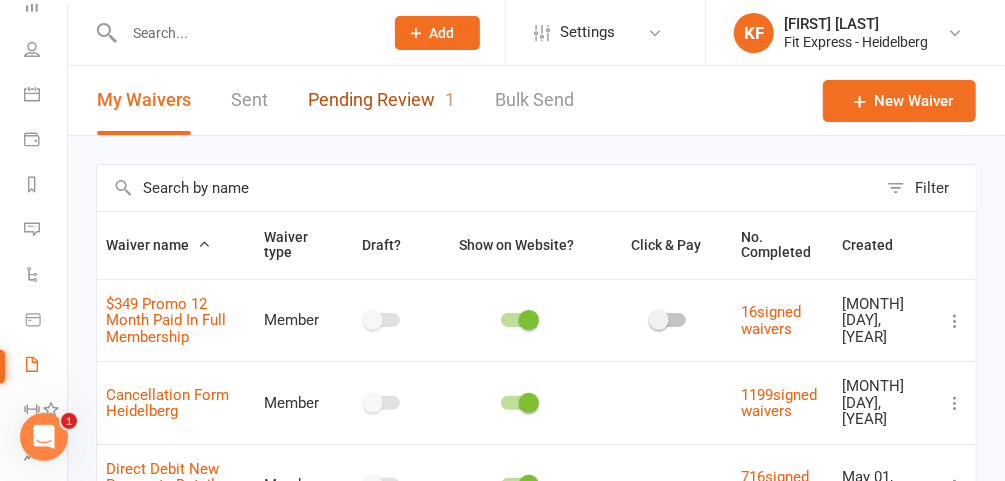click on "Pending Review 1" at bounding box center (381, 100) 